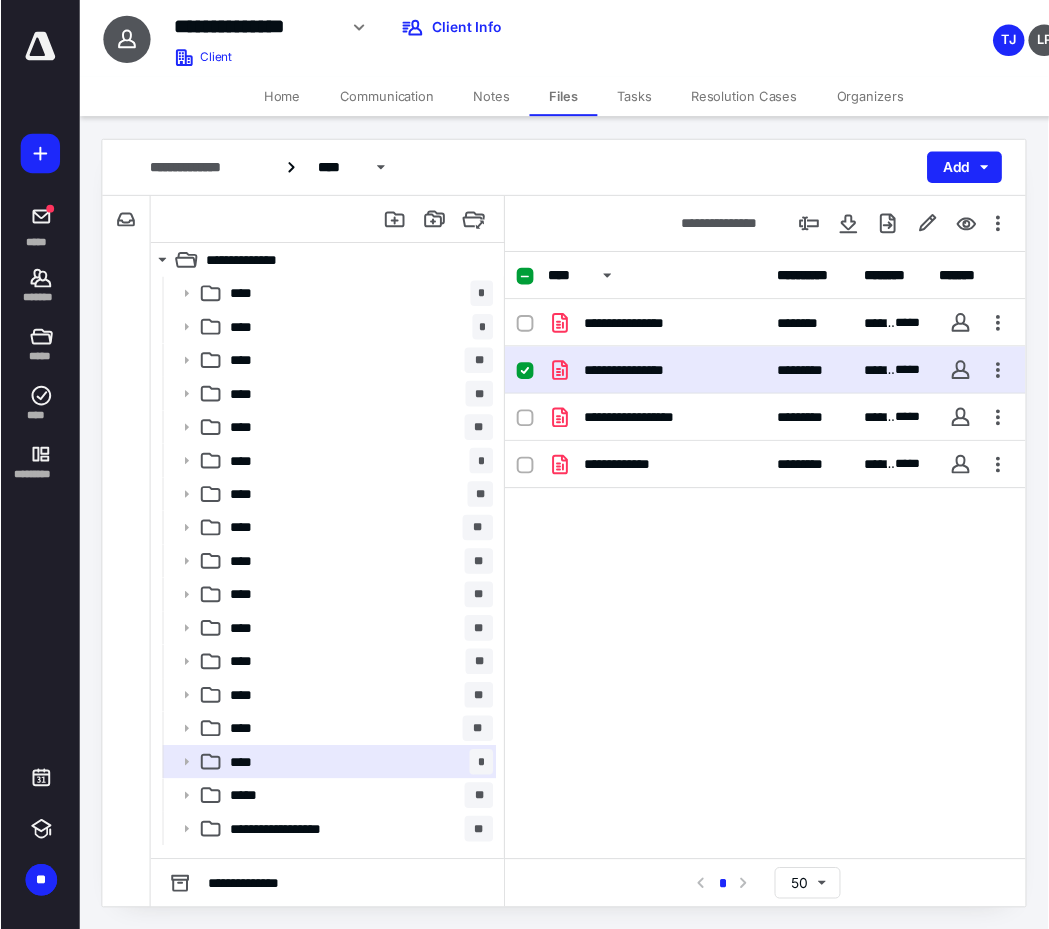 scroll, scrollTop: 0, scrollLeft: 0, axis: both 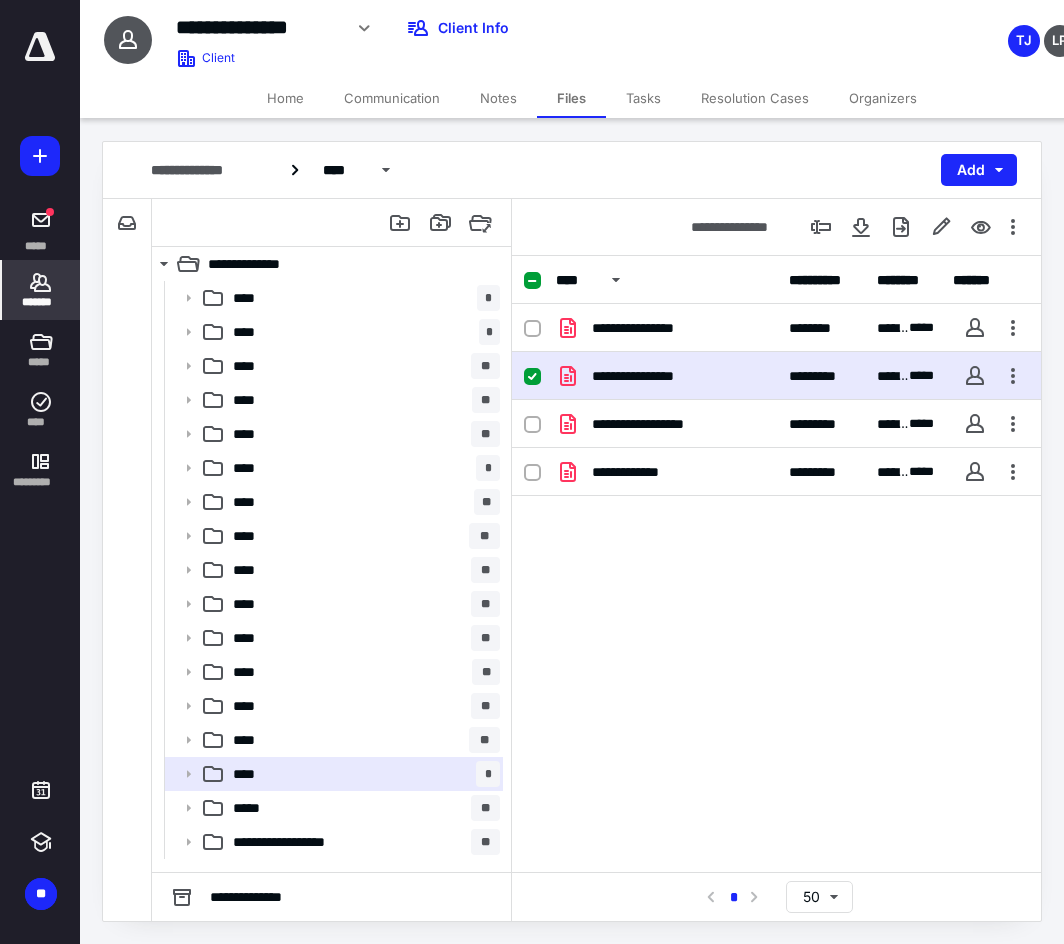 click on "*******" at bounding box center (41, 290) 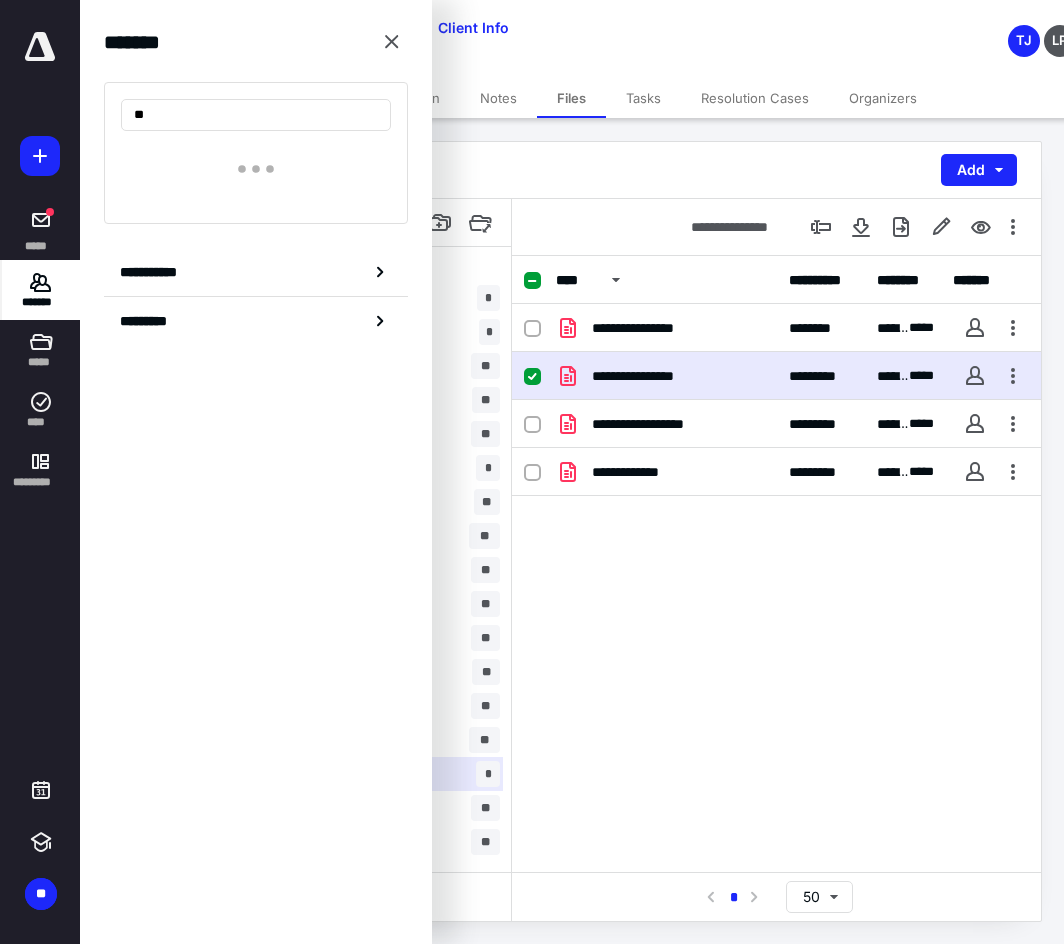 type on "*" 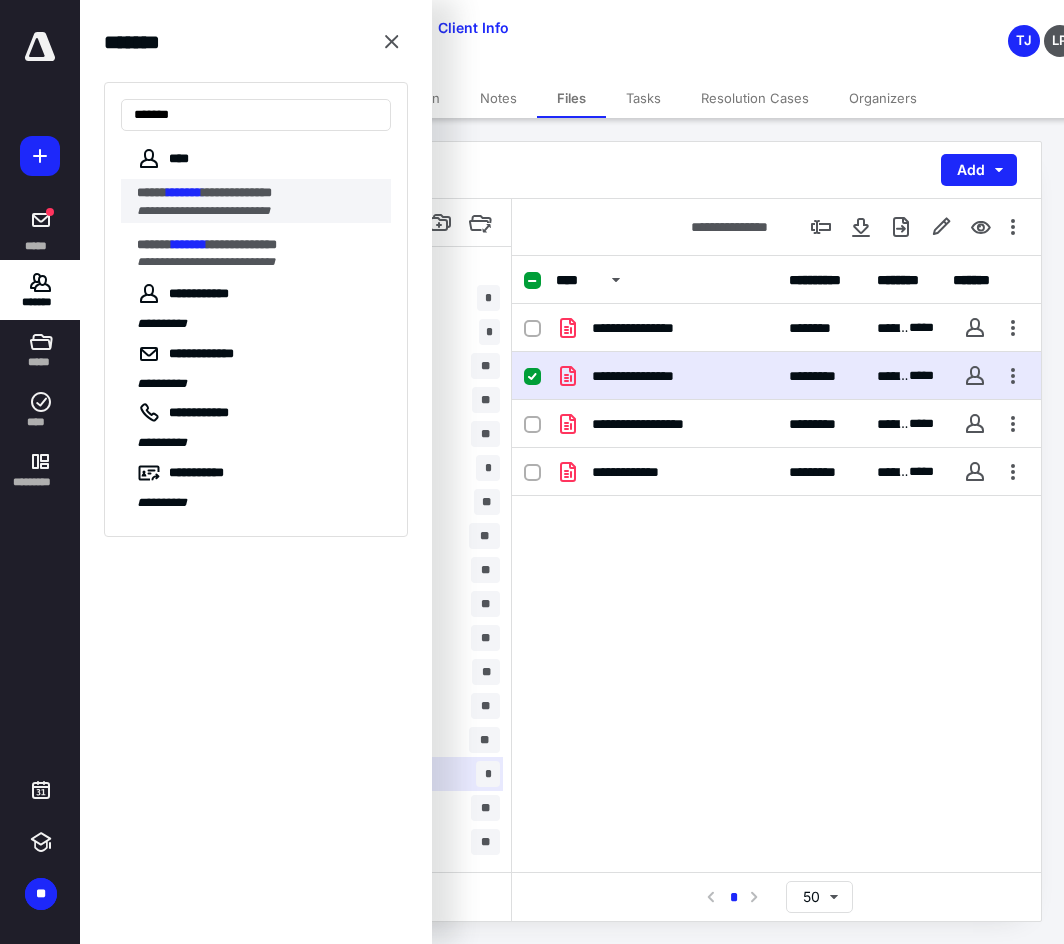 type on "*******" 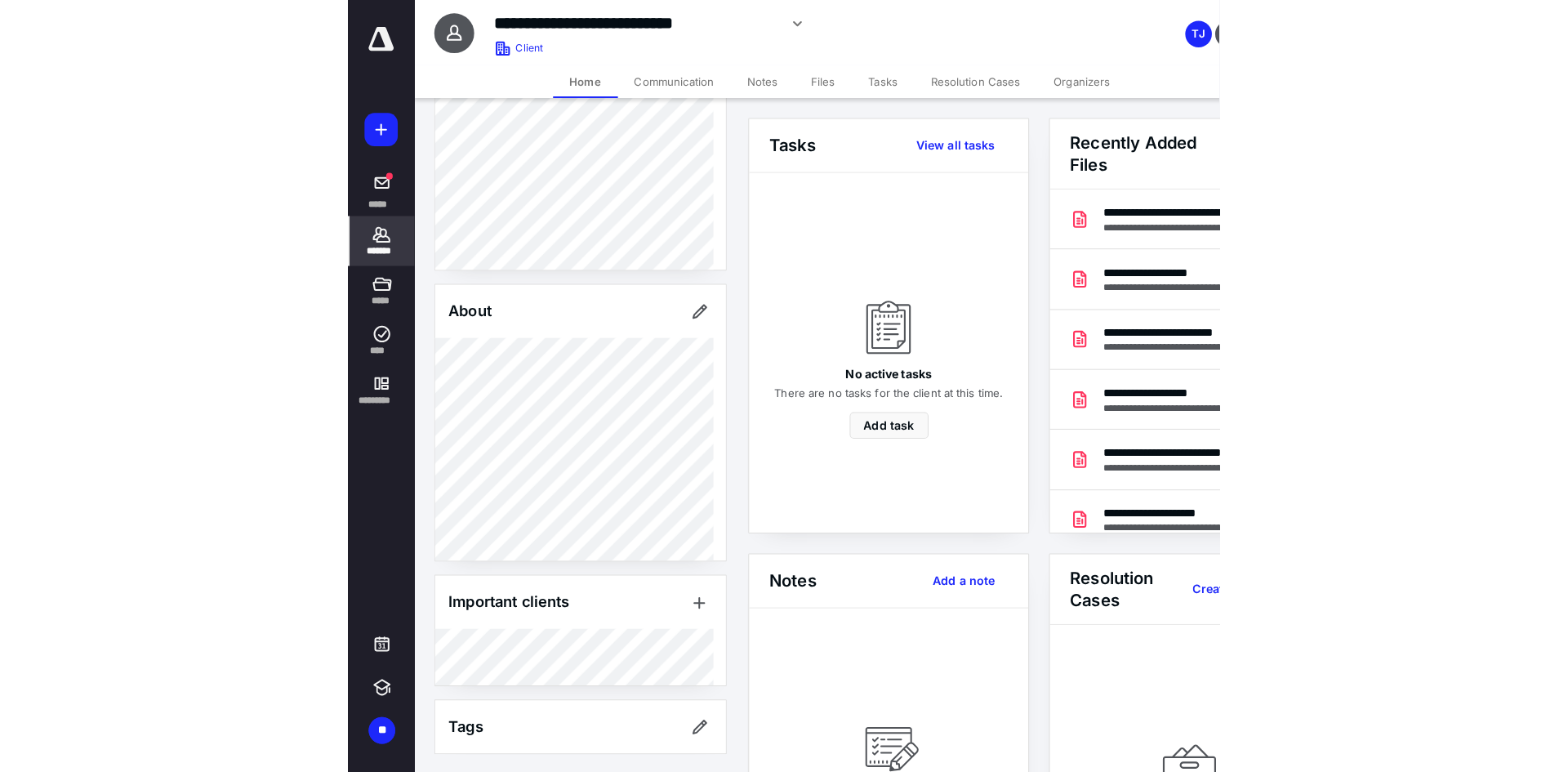 scroll, scrollTop: 179, scrollLeft: 0, axis: vertical 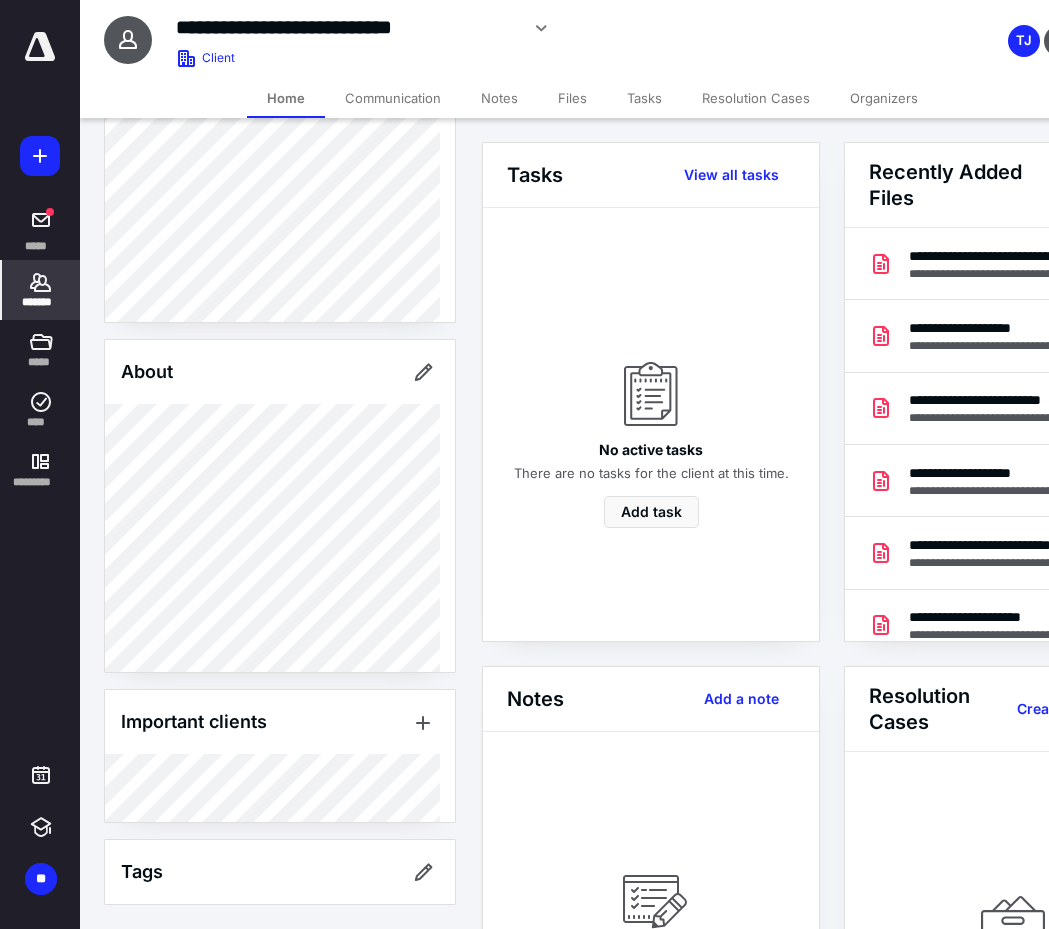 click on "Files" at bounding box center (572, 98) 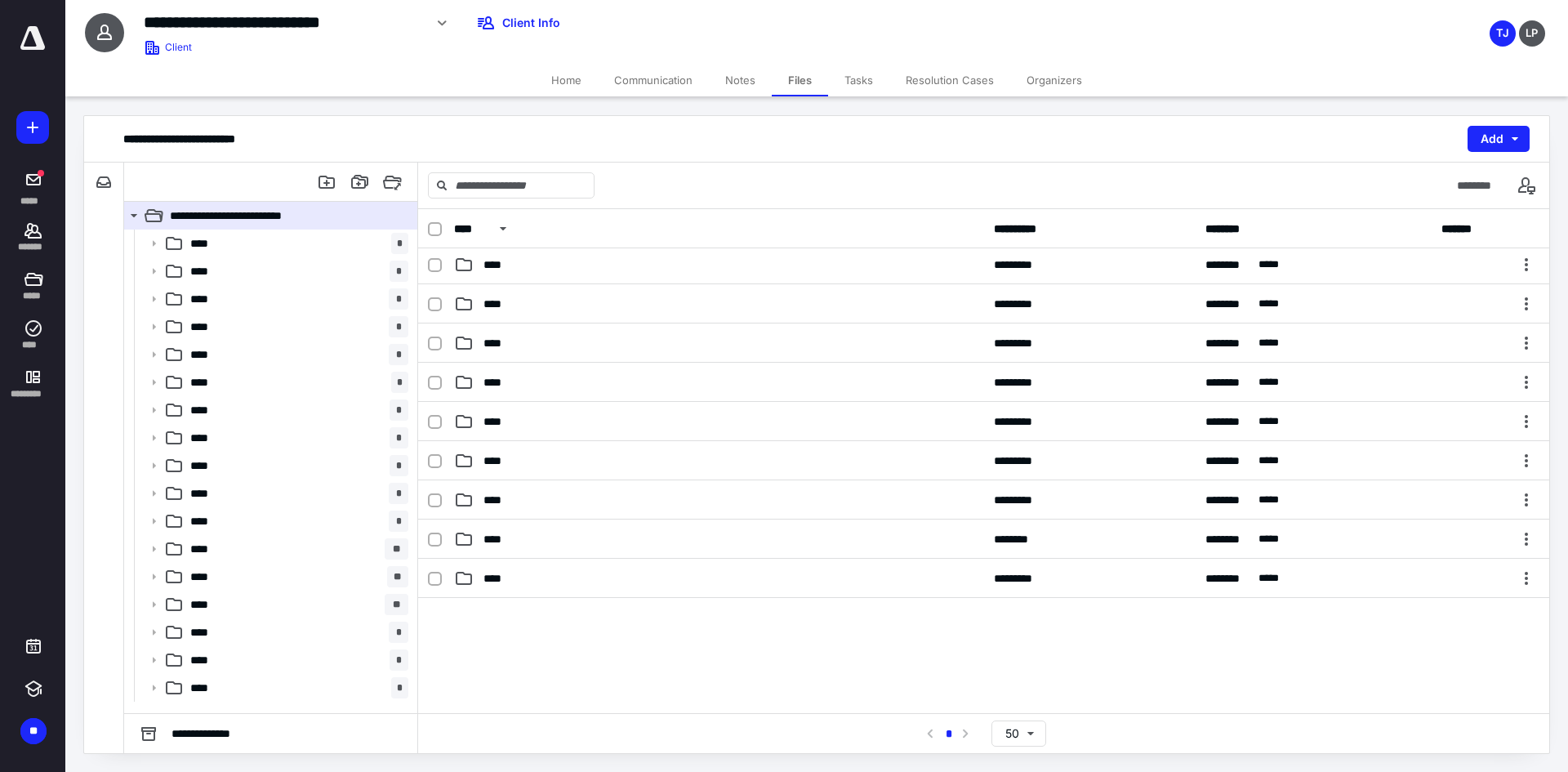 scroll, scrollTop: 447, scrollLeft: 0, axis: vertical 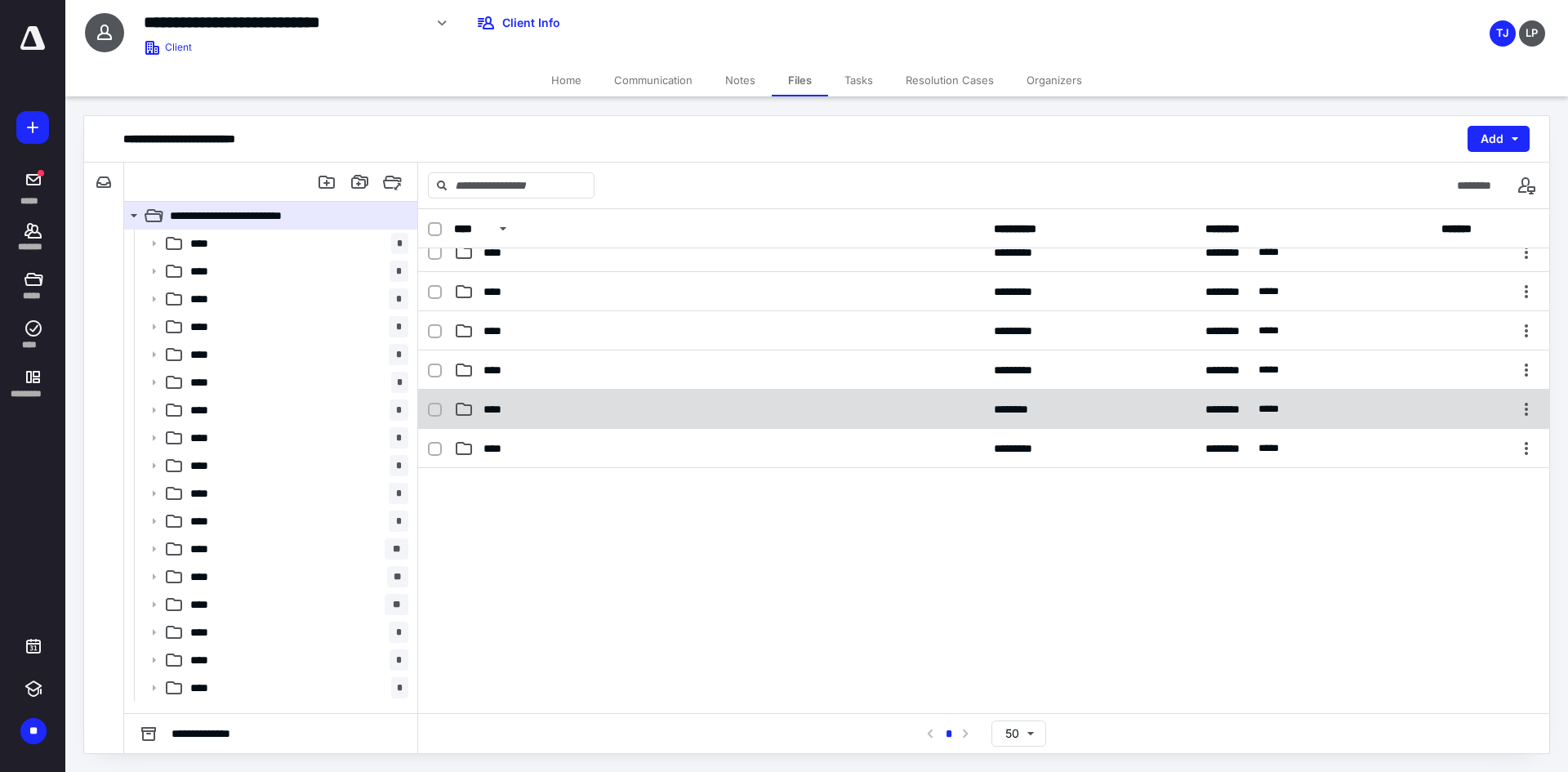 click on "**** ******** ******** ****" at bounding box center (983, 409) 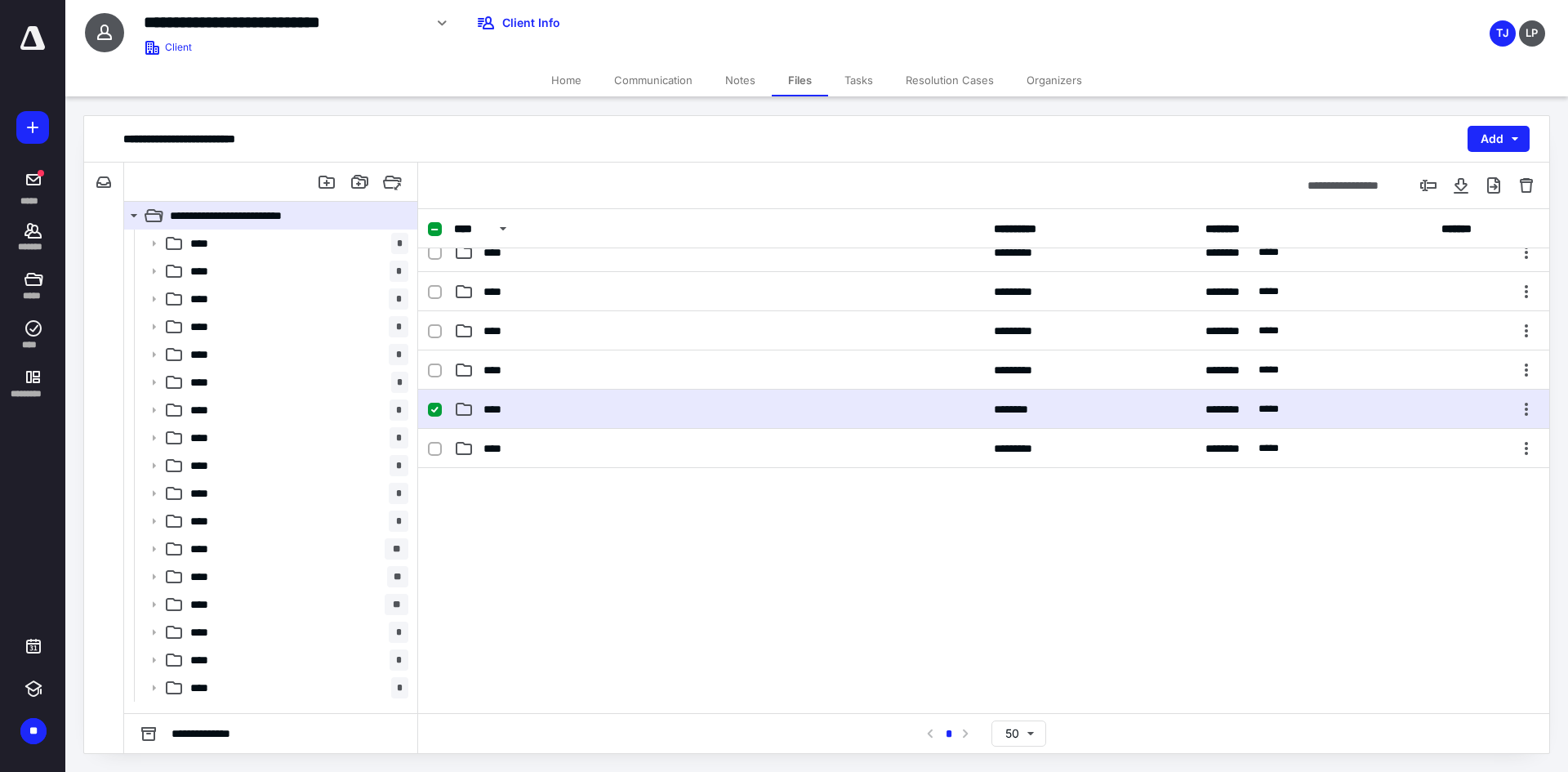 click on "**** ******** ******** ****" at bounding box center [983, 409] 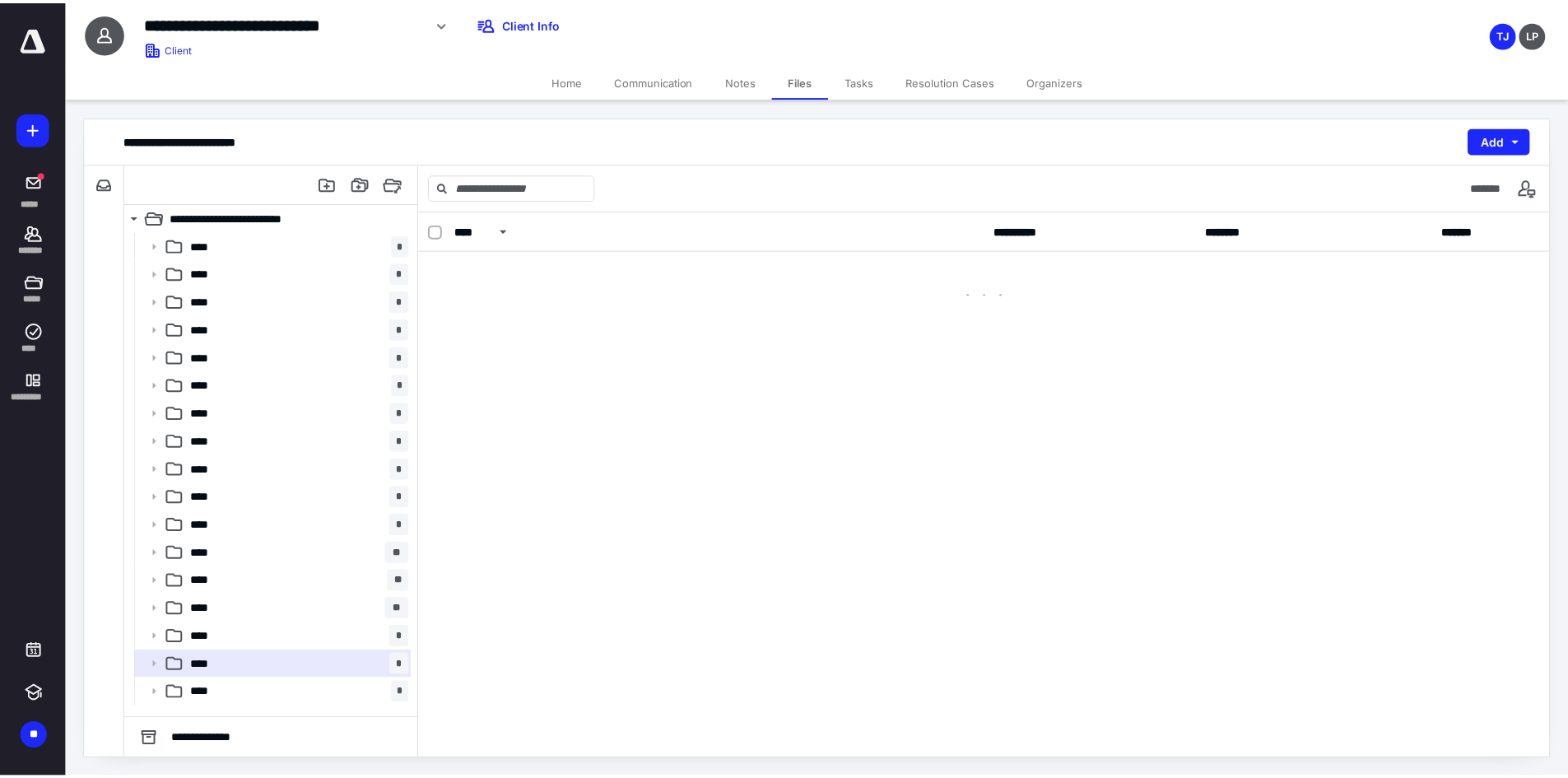 scroll, scrollTop: 0, scrollLeft: 0, axis: both 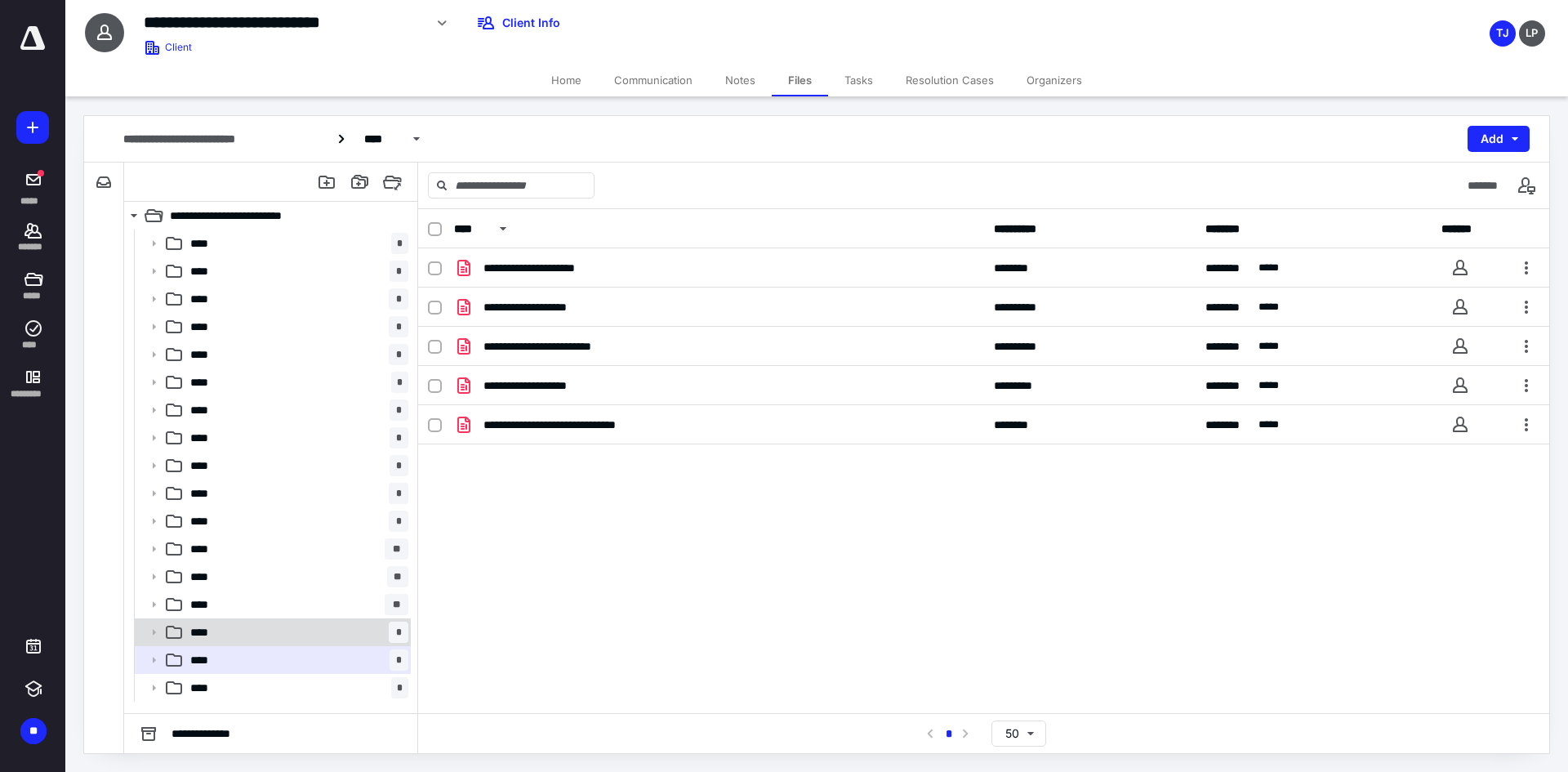 click on "**** *" at bounding box center (296, 632) 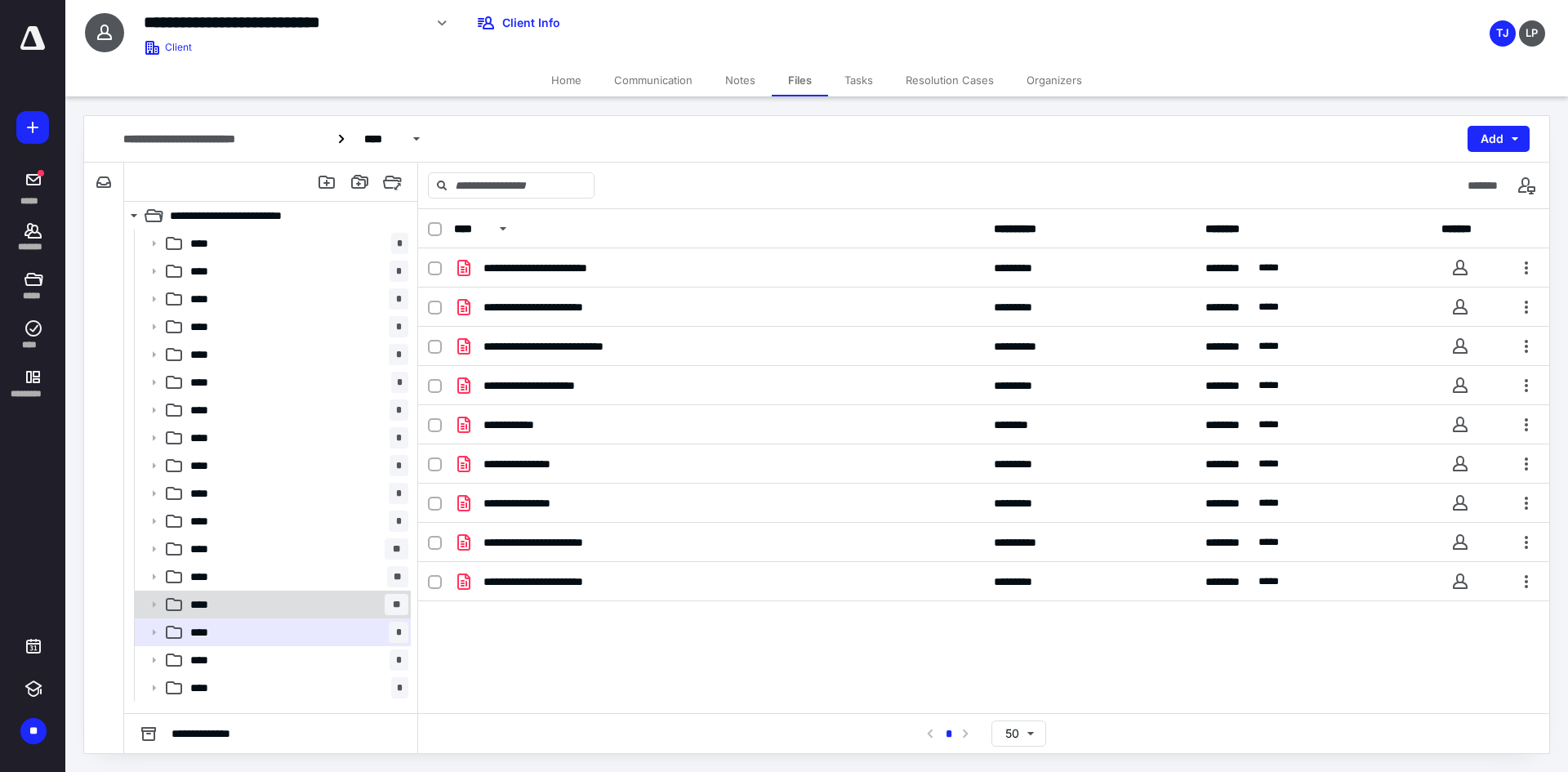 click on "**** **" at bounding box center (296, 605) 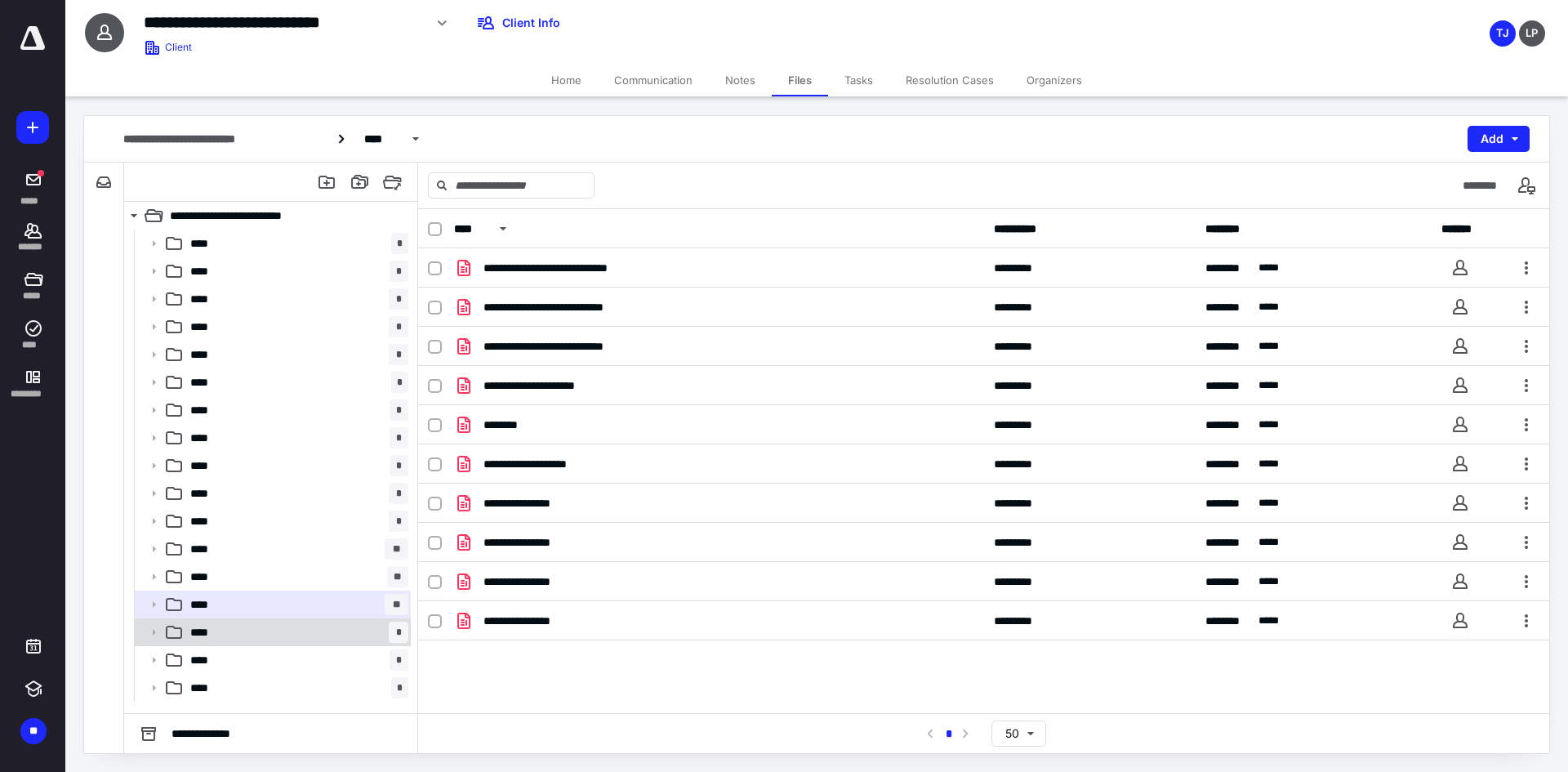 click on "**** *" at bounding box center (271, 632) 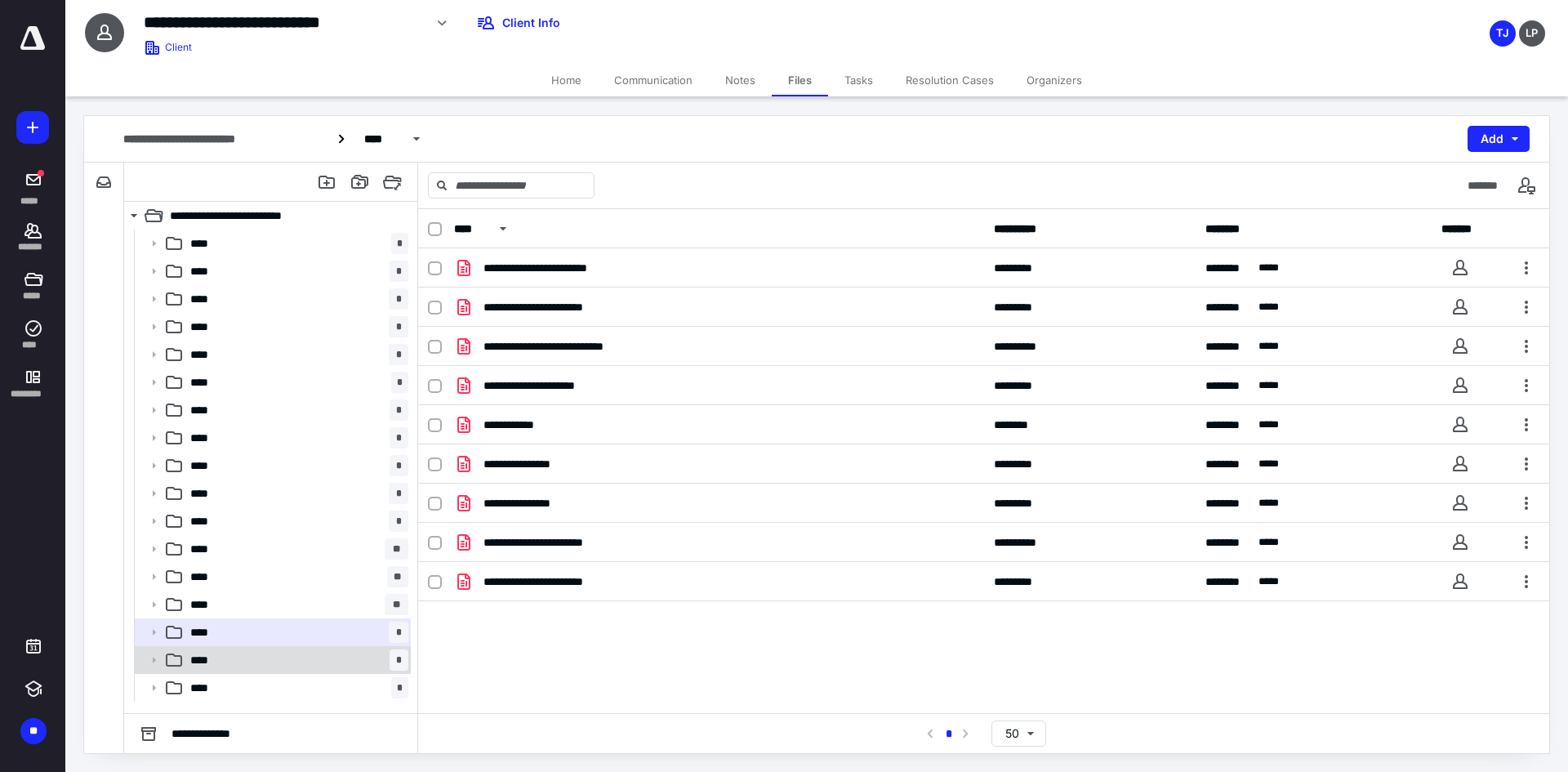 click on "**** *" at bounding box center [296, 660] 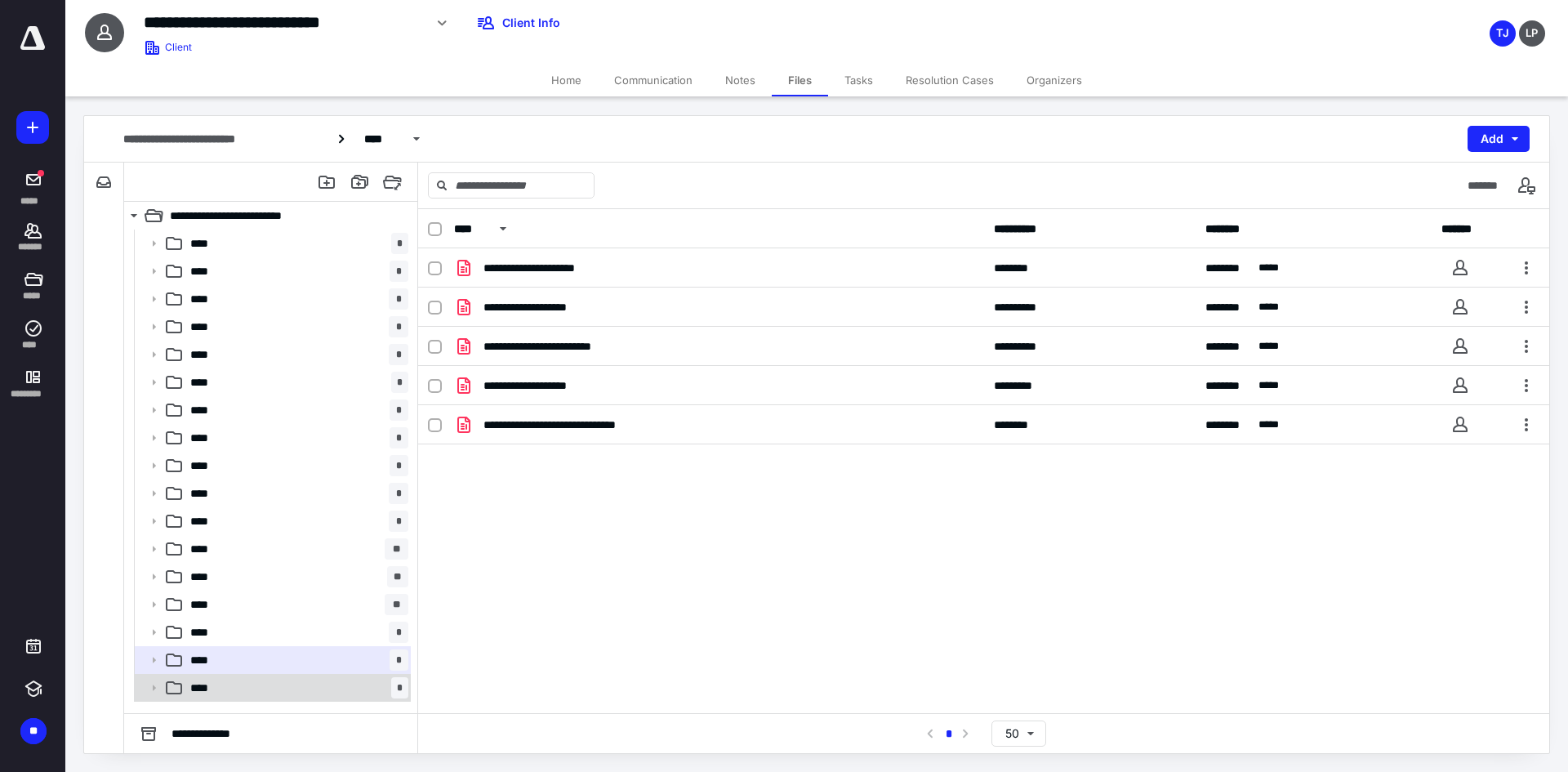 click on "****" at bounding box center (202, 688) 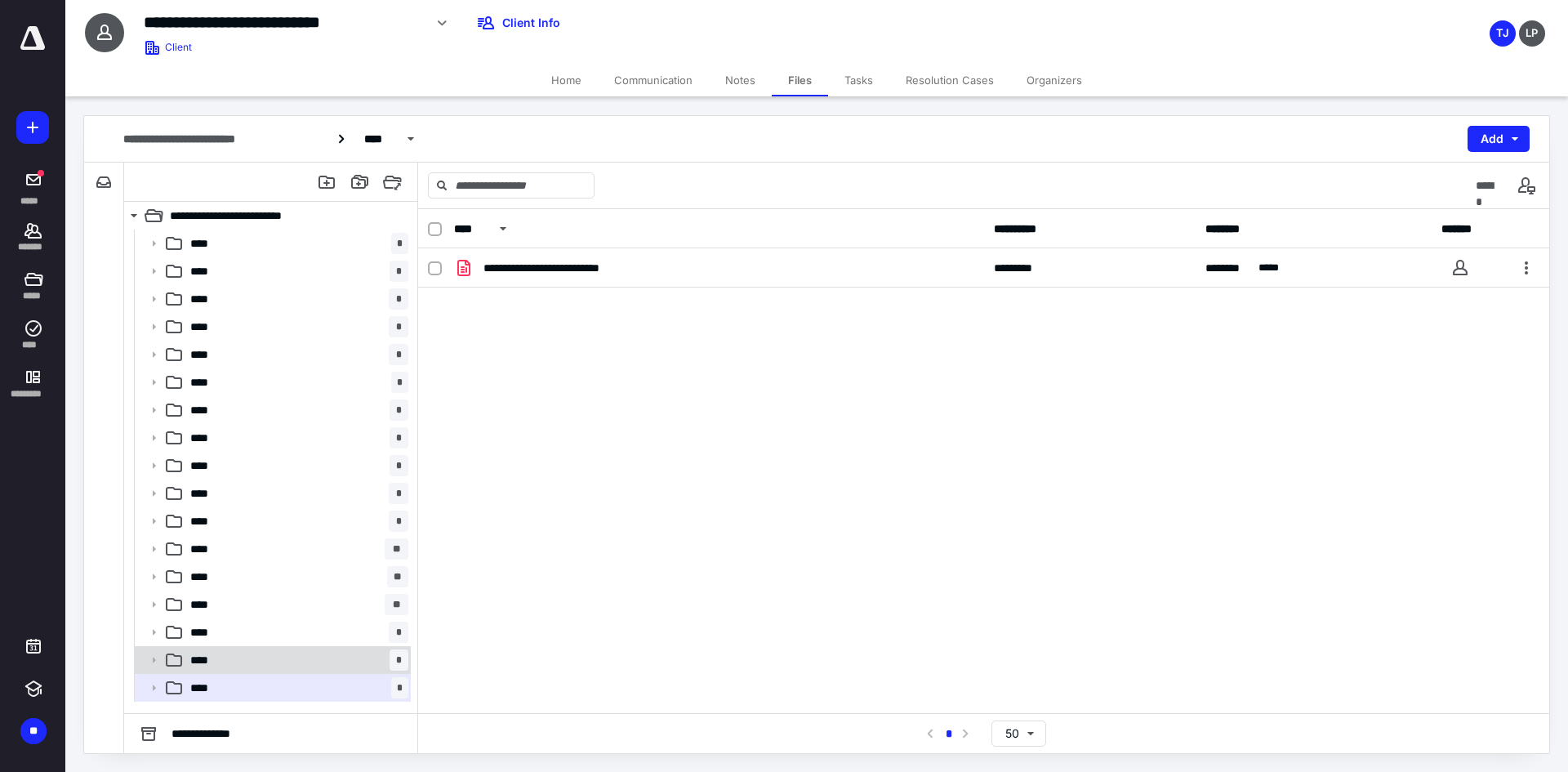 click on "**** *" at bounding box center (296, 660) 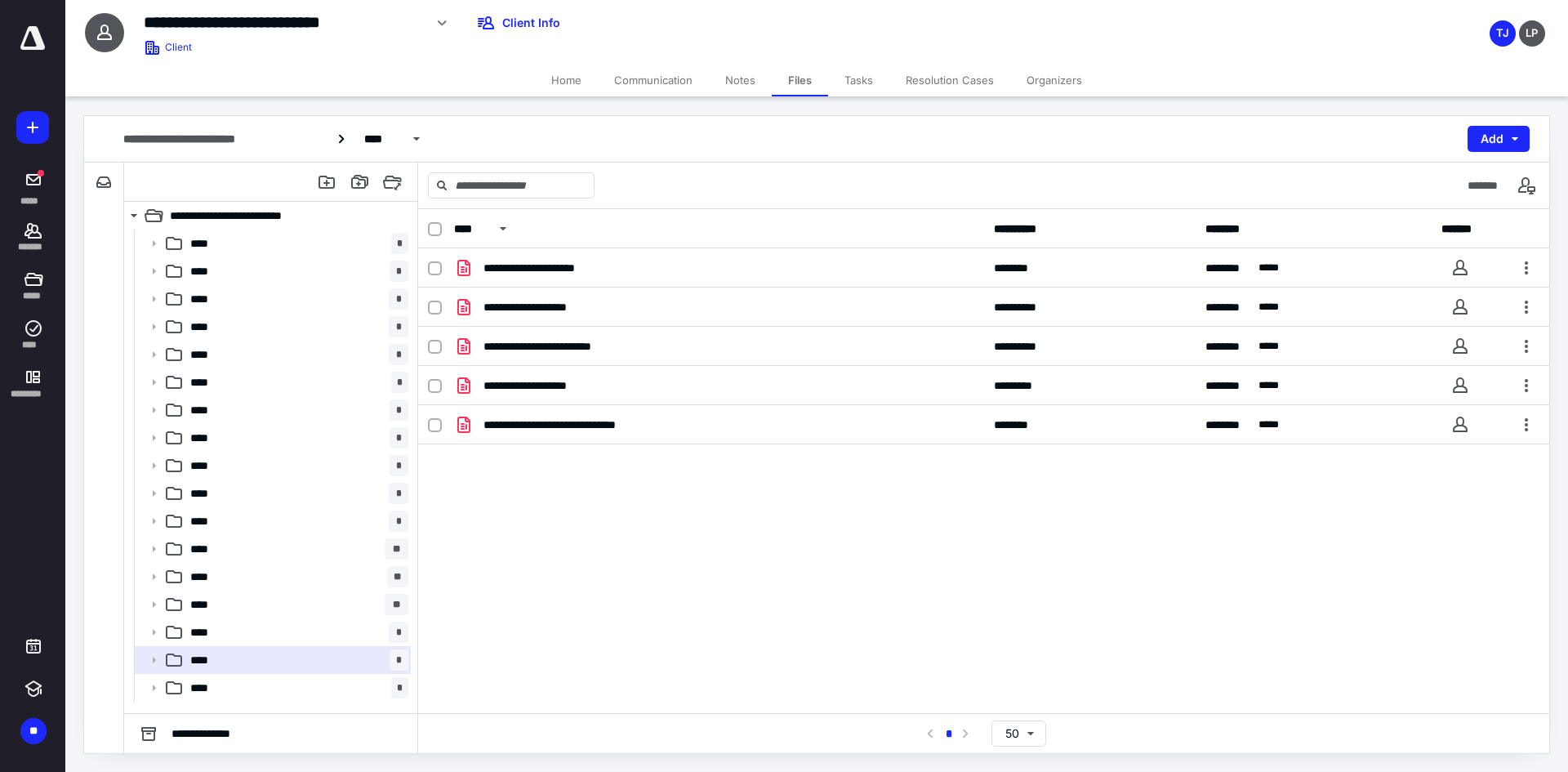 click on "Home" at bounding box center [566, 80] 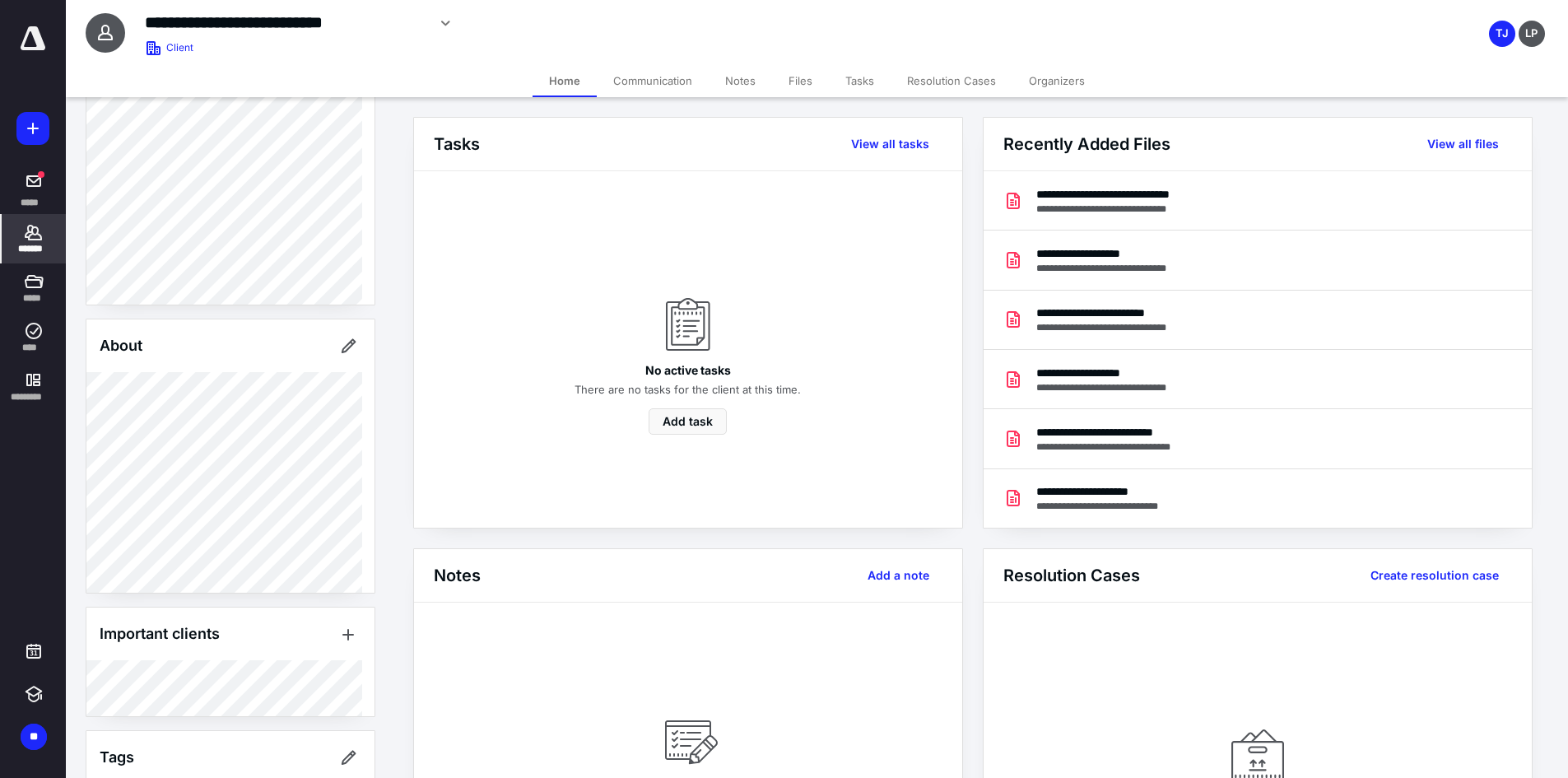 scroll, scrollTop: 167, scrollLeft: 0, axis: vertical 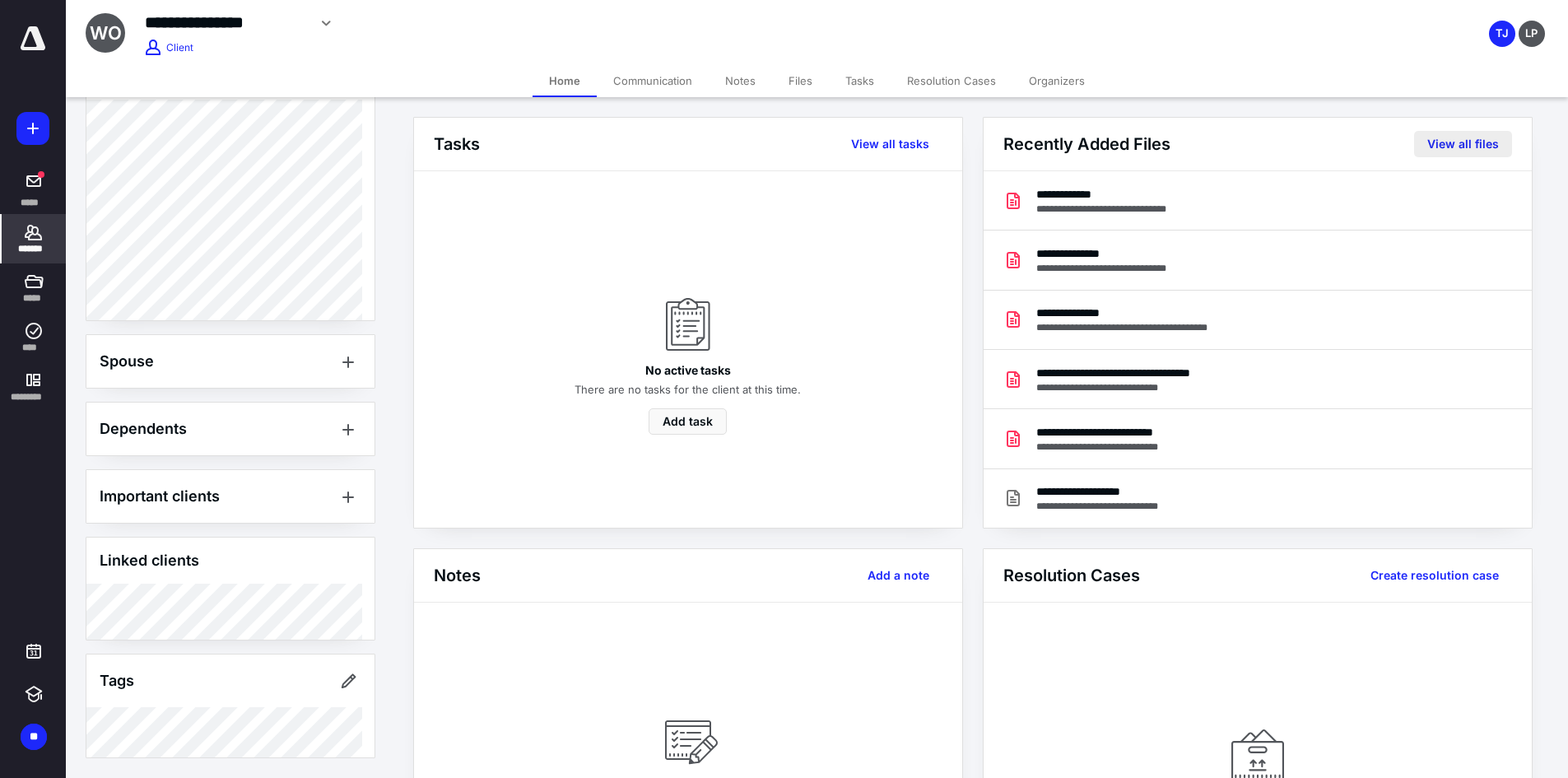 click on "View all files" at bounding box center (1463, 144) 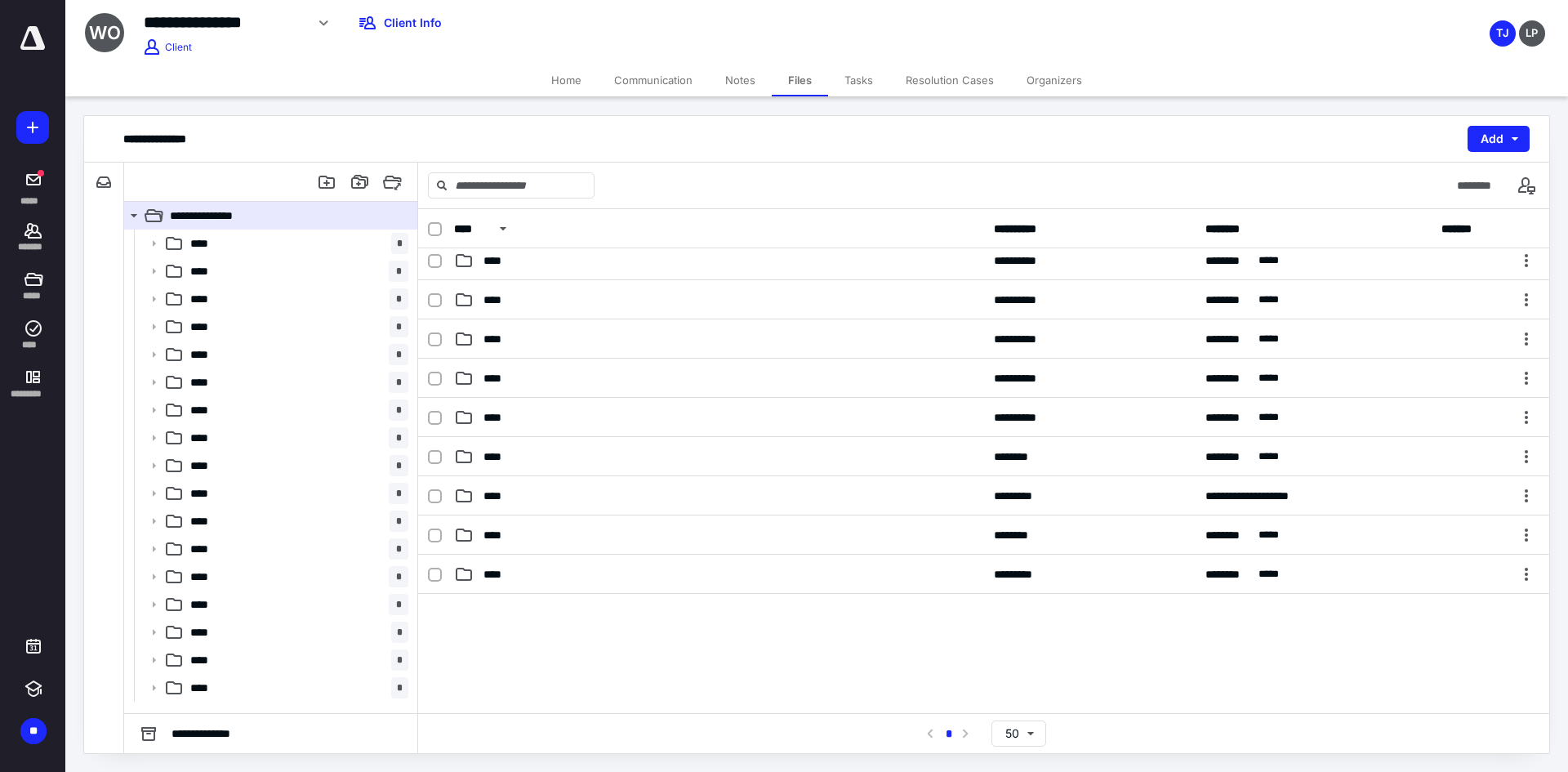 scroll, scrollTop: 408, scrollLeft: 0, axis: vertical 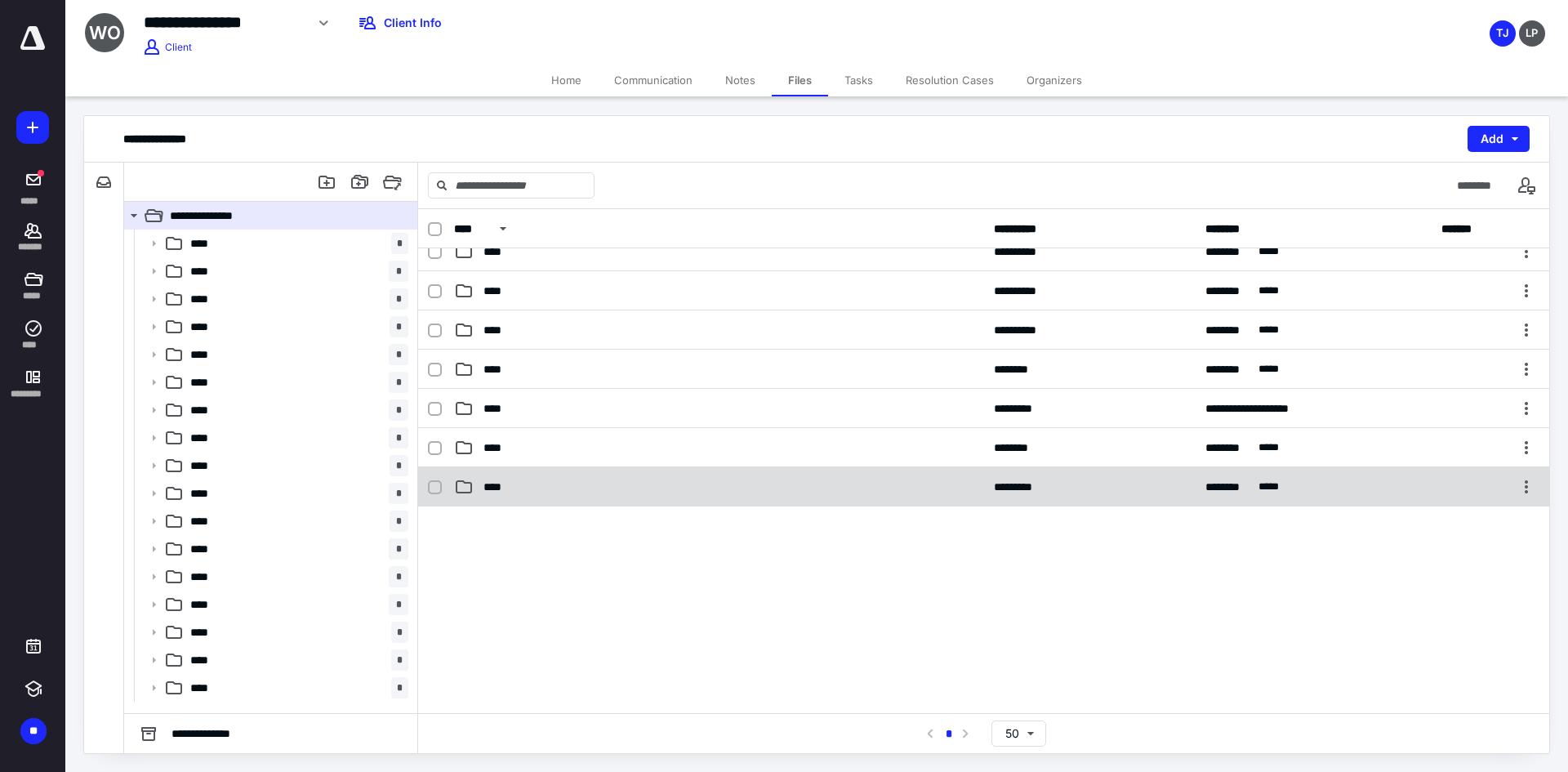 click on "**** ********* ******** ****" at bounding box center (983, 487) 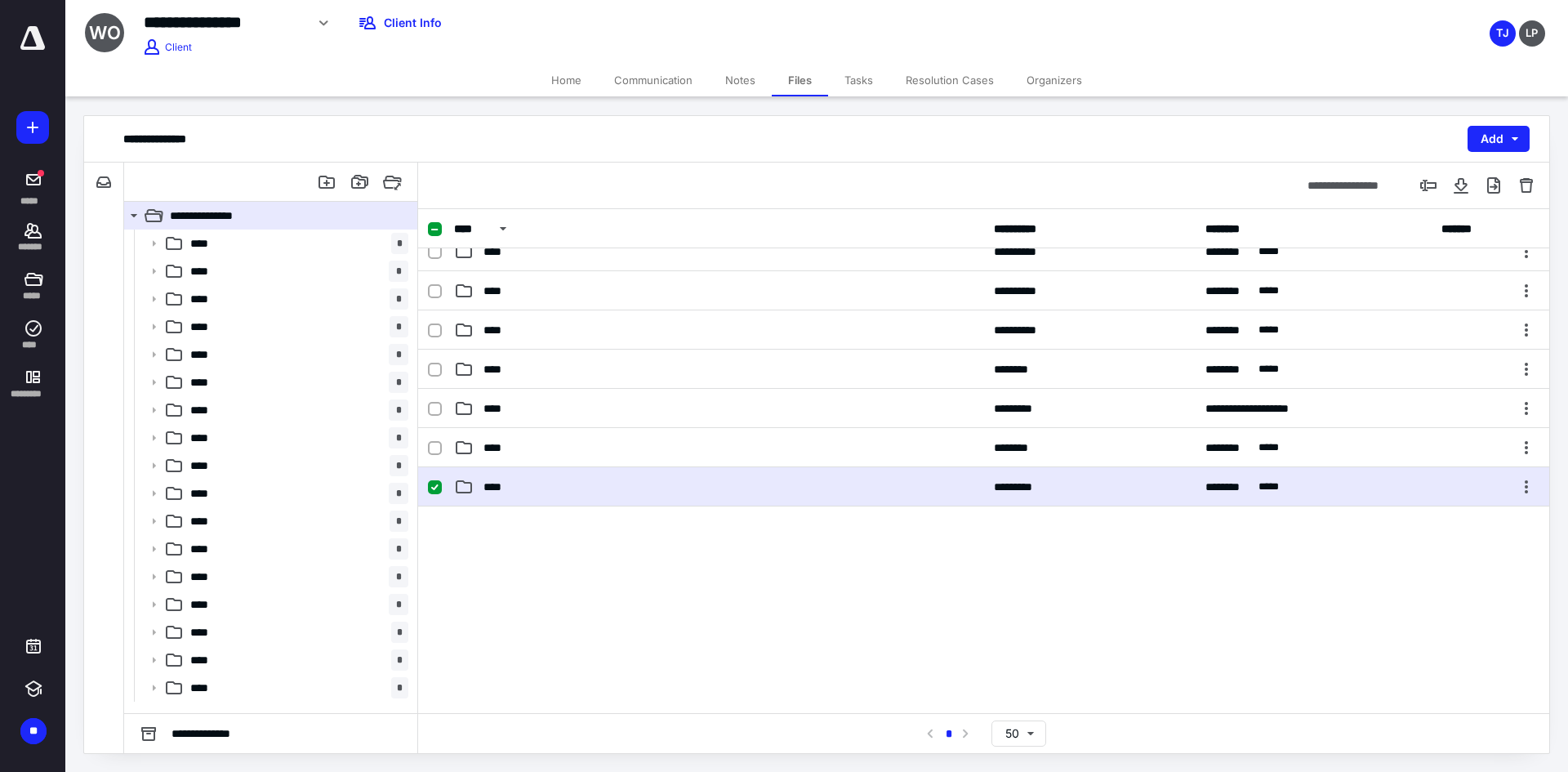 click on "**** ********* ******** ****" at bounding box center [983, 487] 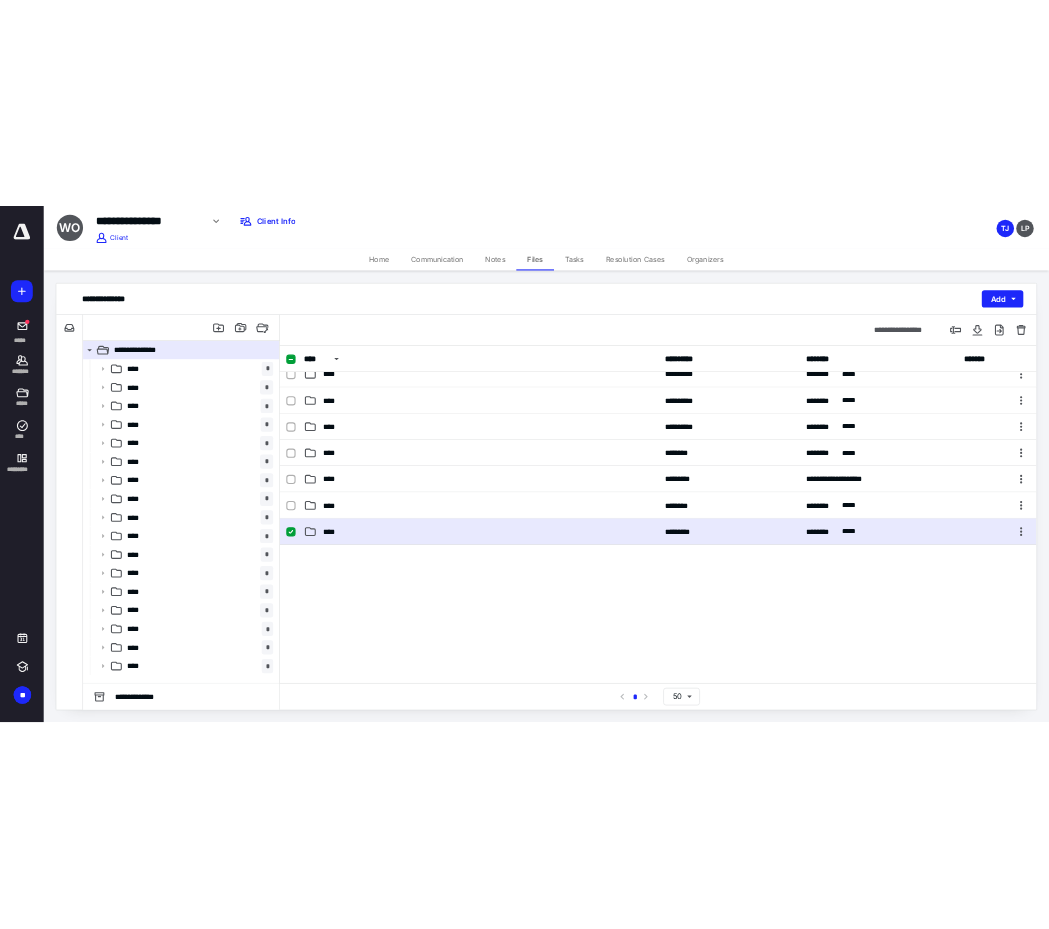 scroll, scrollTop: 0, scrollLeft: 0, axis: both 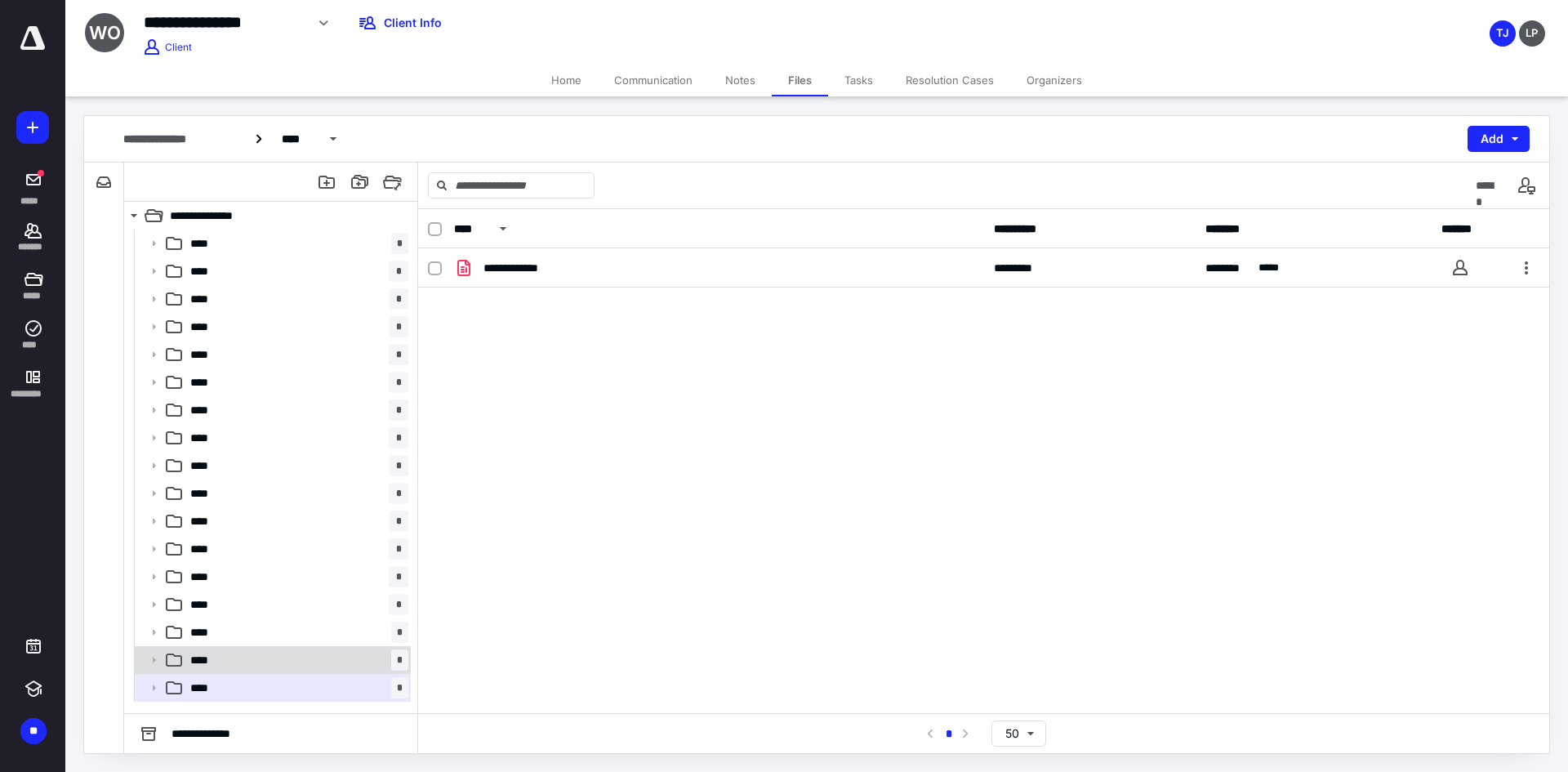 click on "**** *" at bounding box center (296, 660) 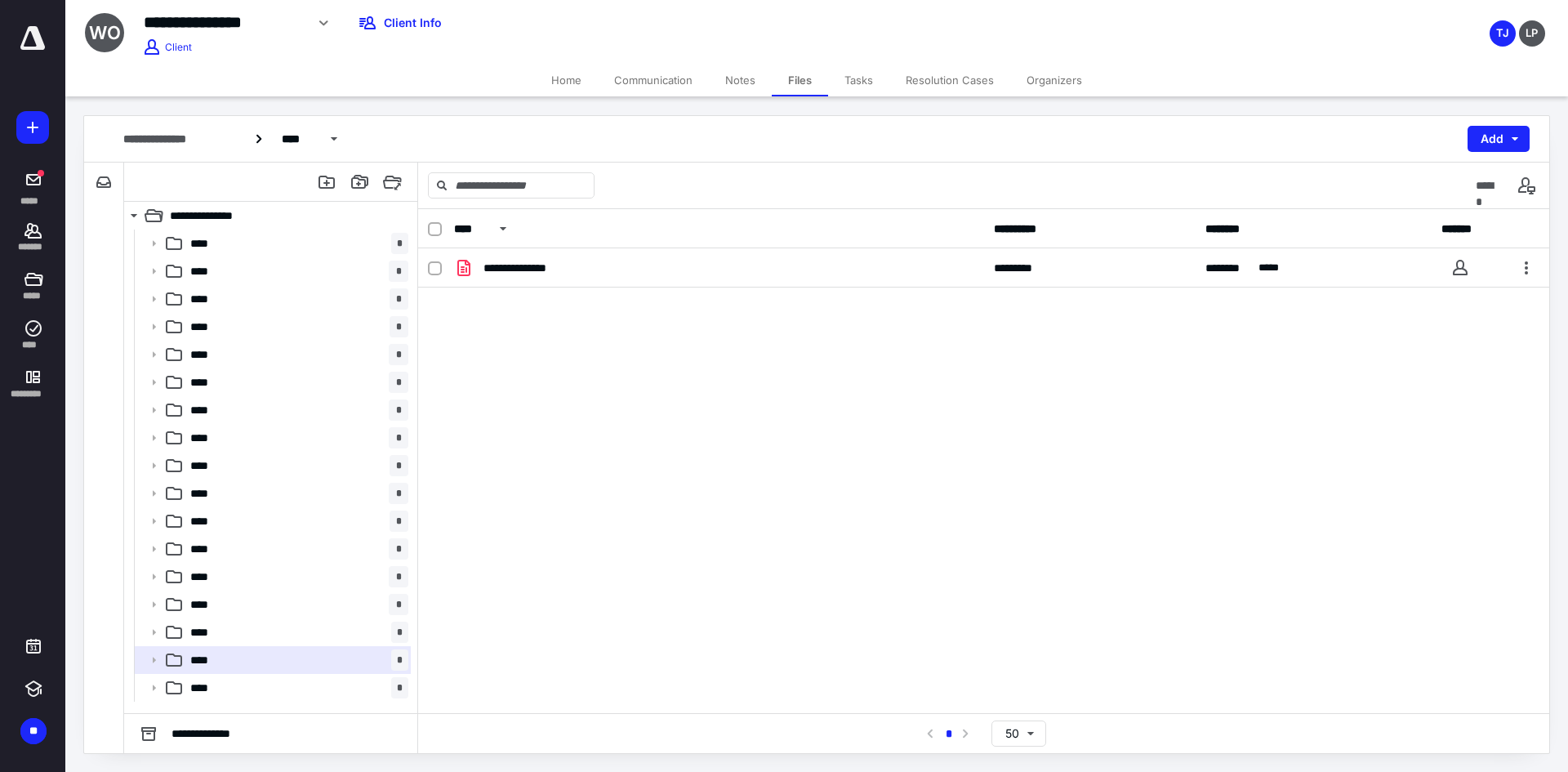 click on "Home" at bounding box center (566, 80) 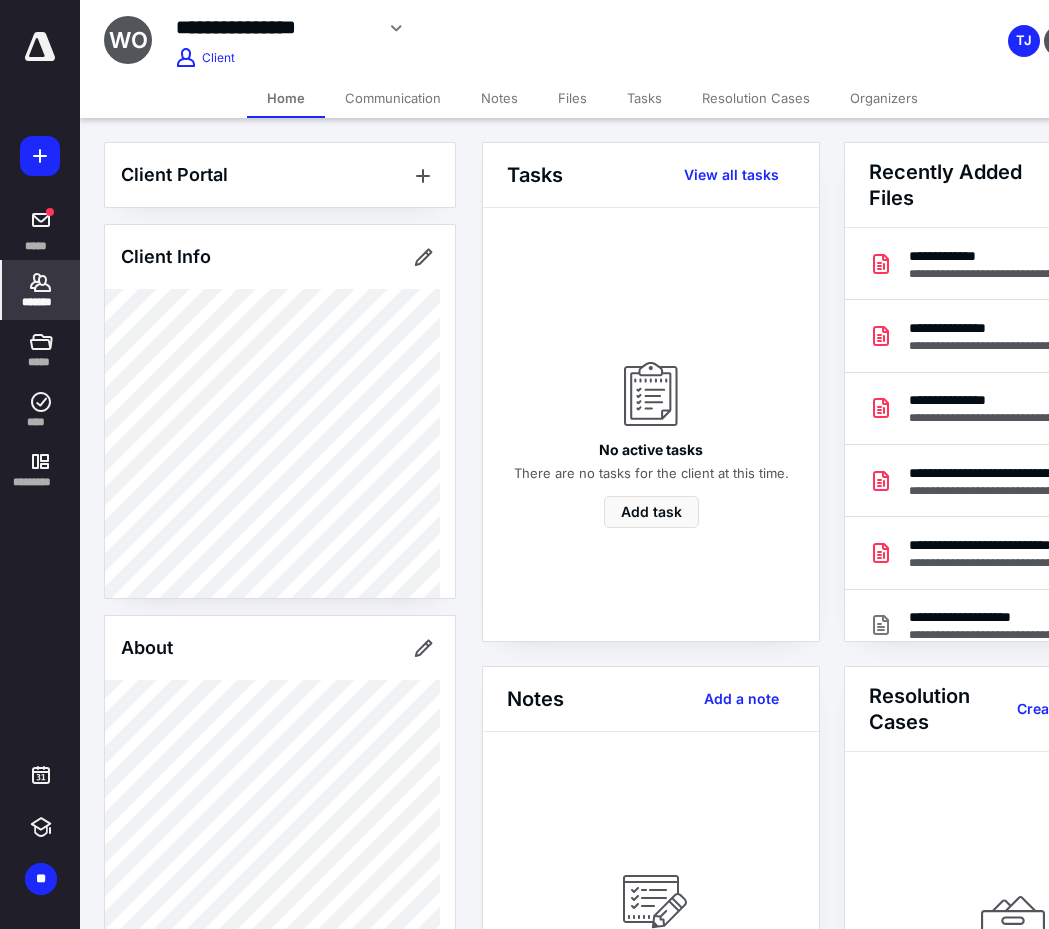 click on "*******" at bounding box center (41, 290) 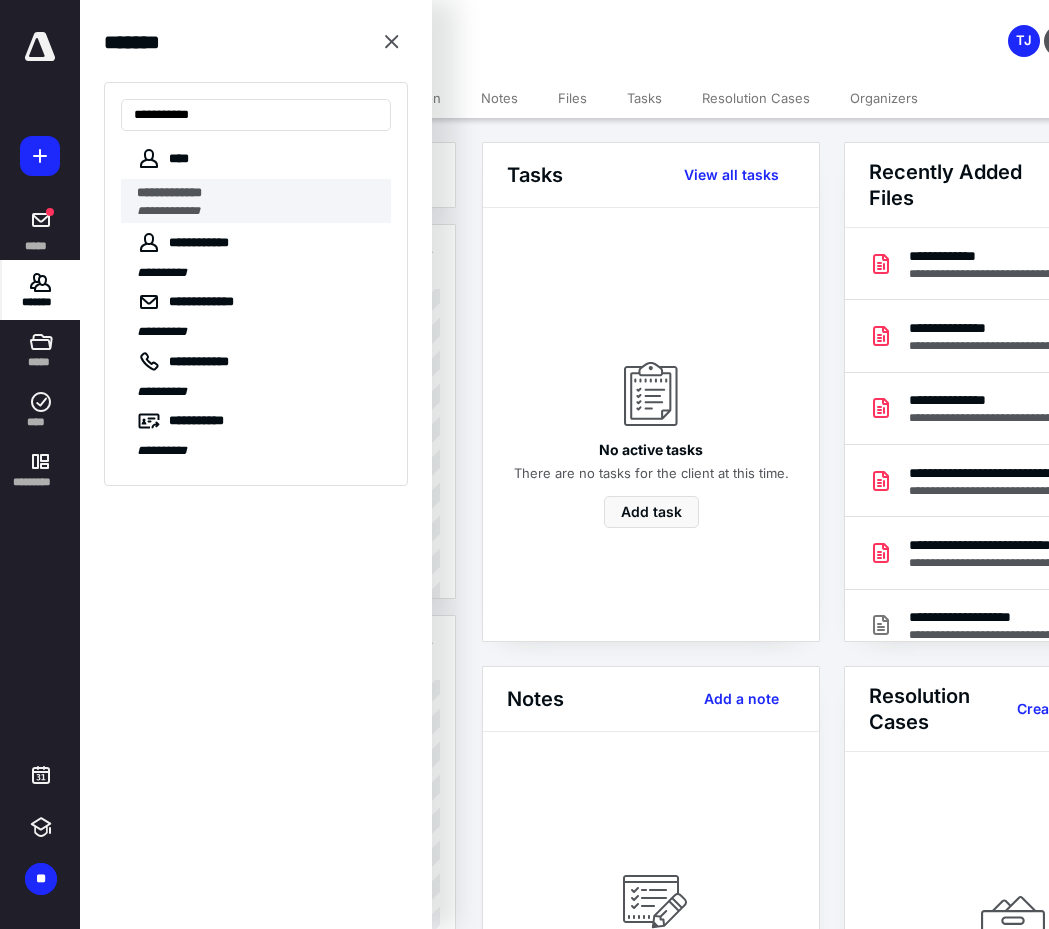 type on "**********" 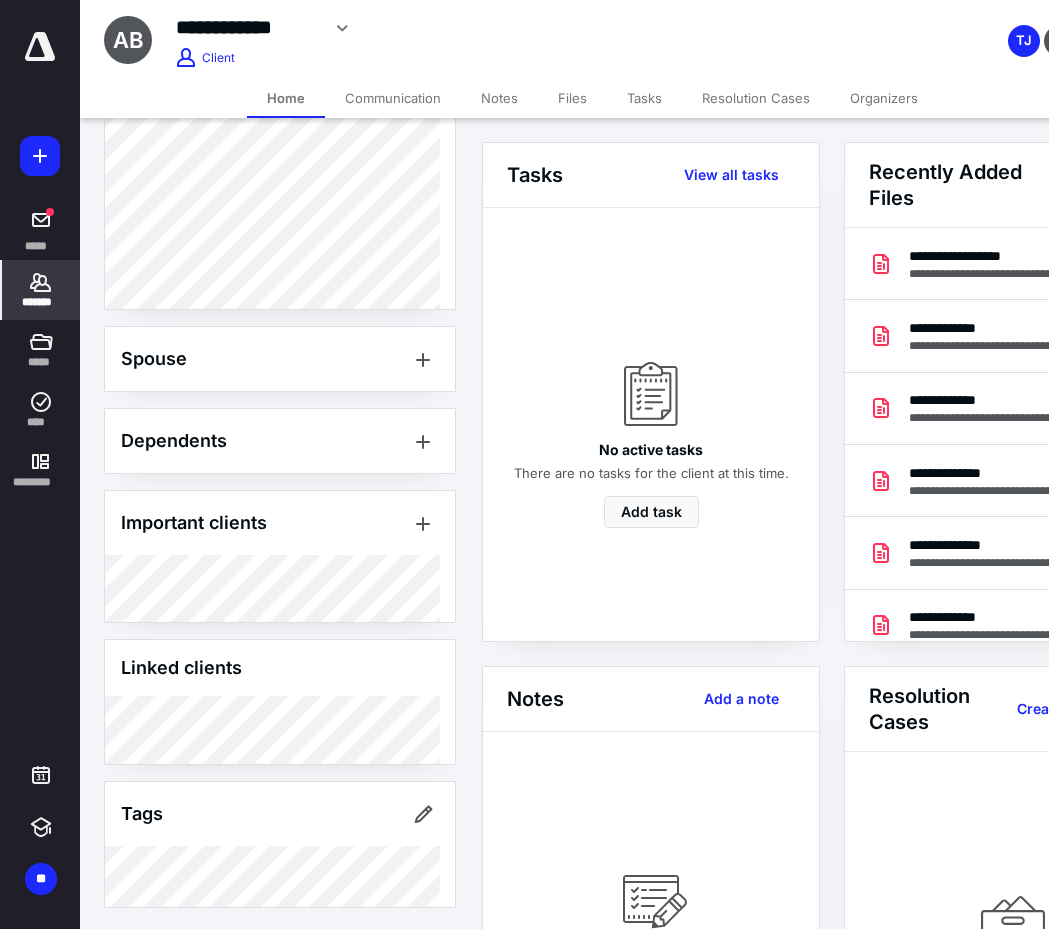 scroll, scrollTop: 915, scrollLeft: 0, axis: vertical 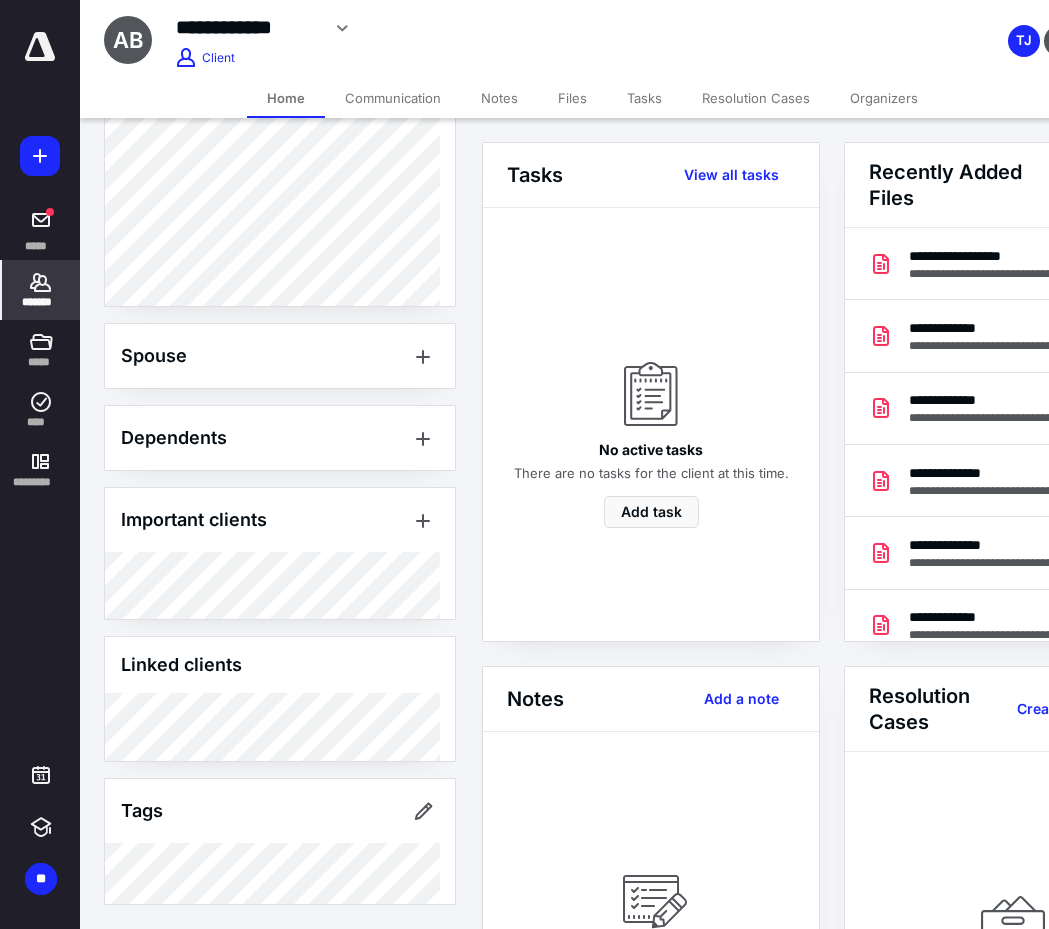click 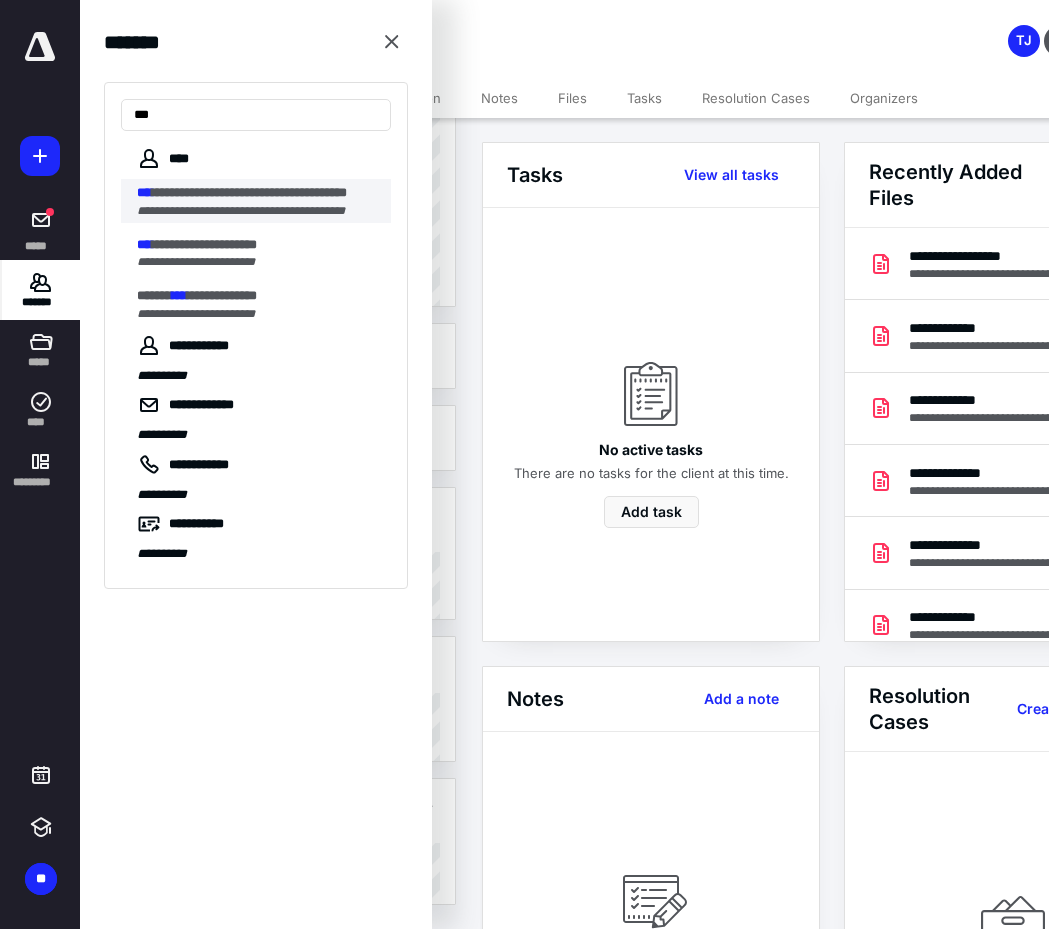 type on "***" 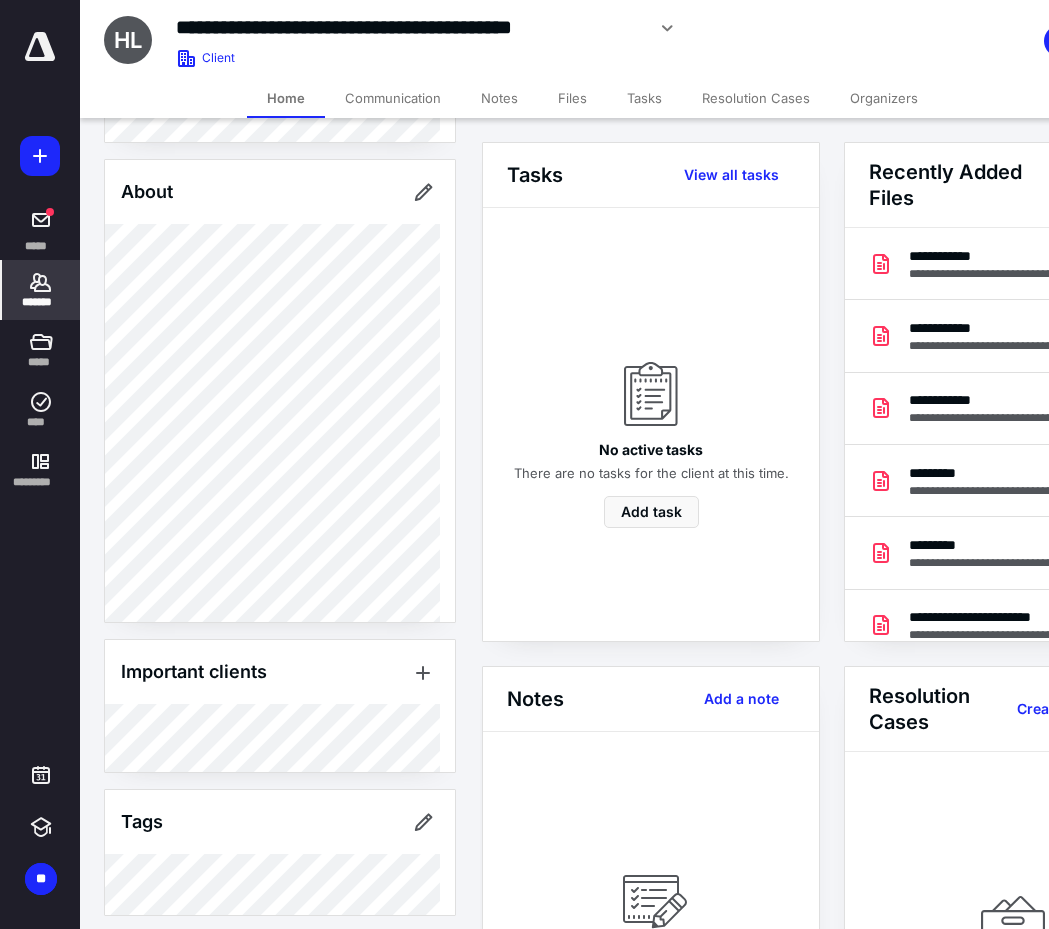 scroll, scrollTop: 415, scrollLeft: 0, axis: vertical 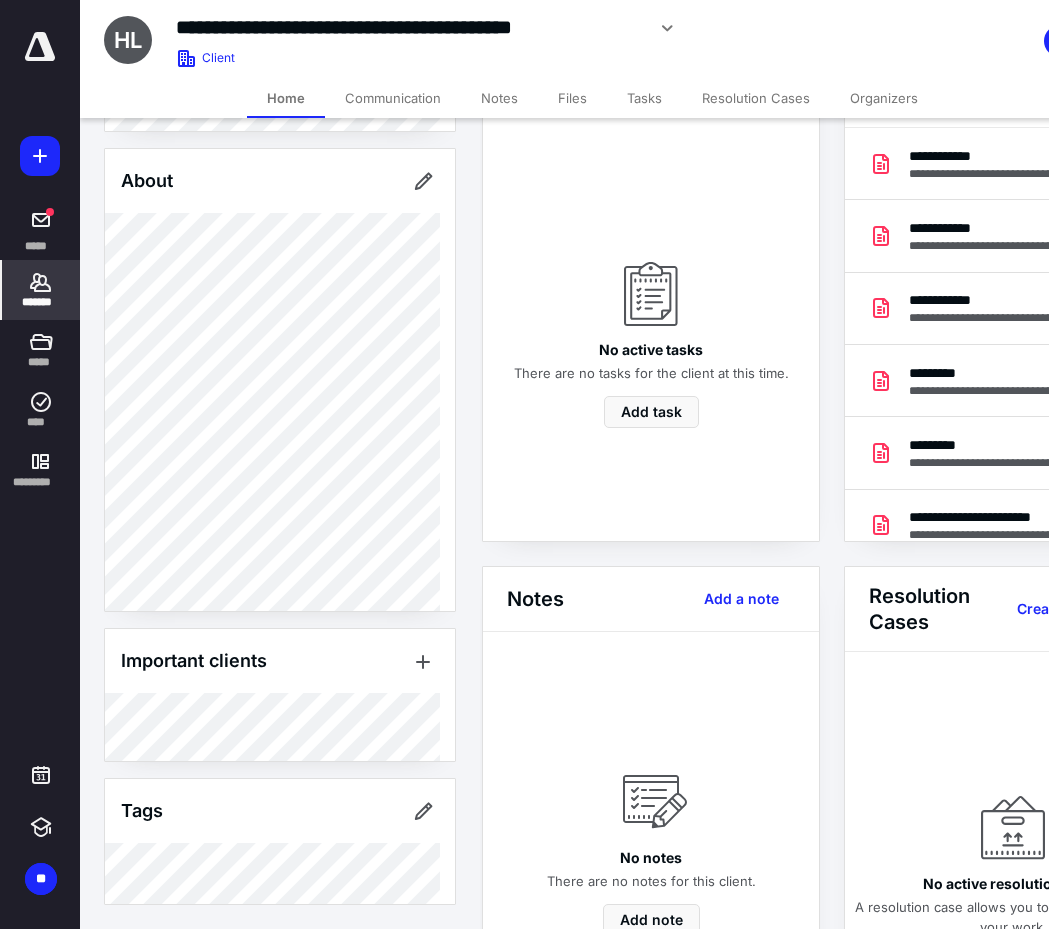 click on "*******" at bounding box center [41, 290] 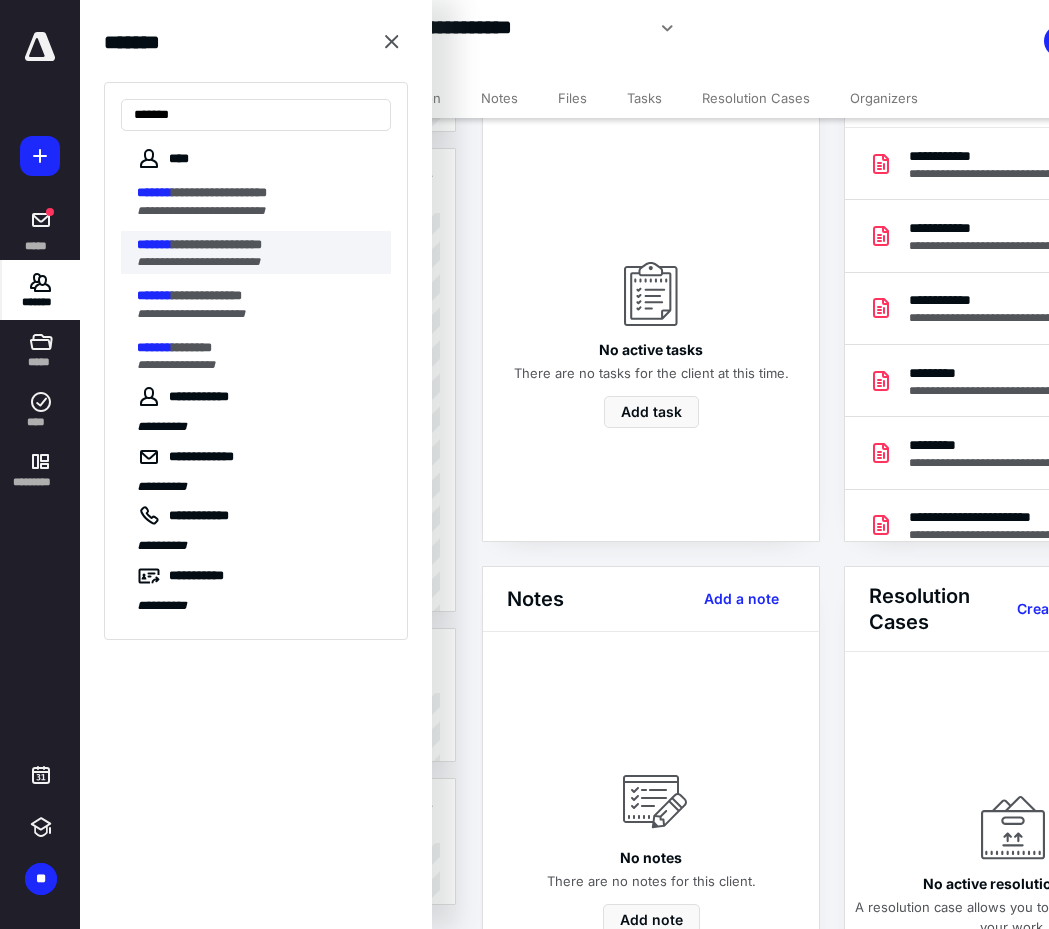 type on "*******" 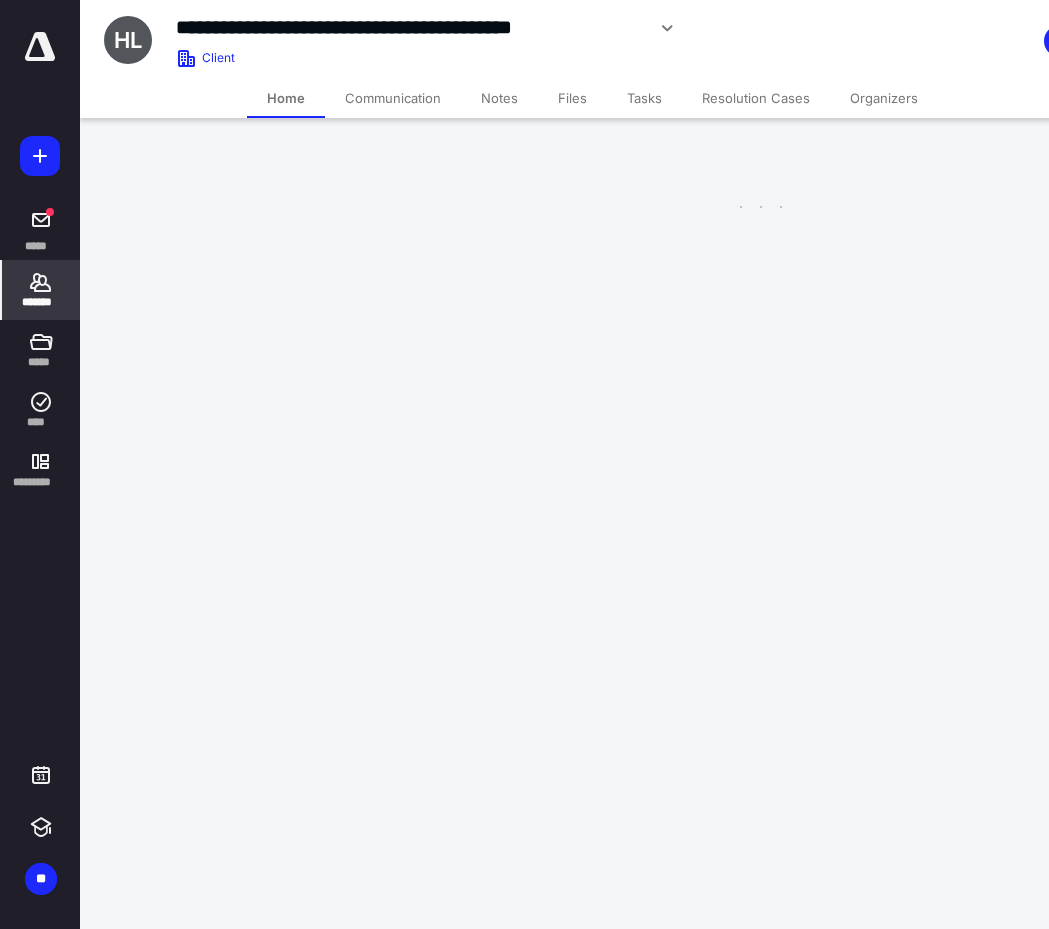 scroll, scrollTop: 0, scrollLeft: 0, axis: both 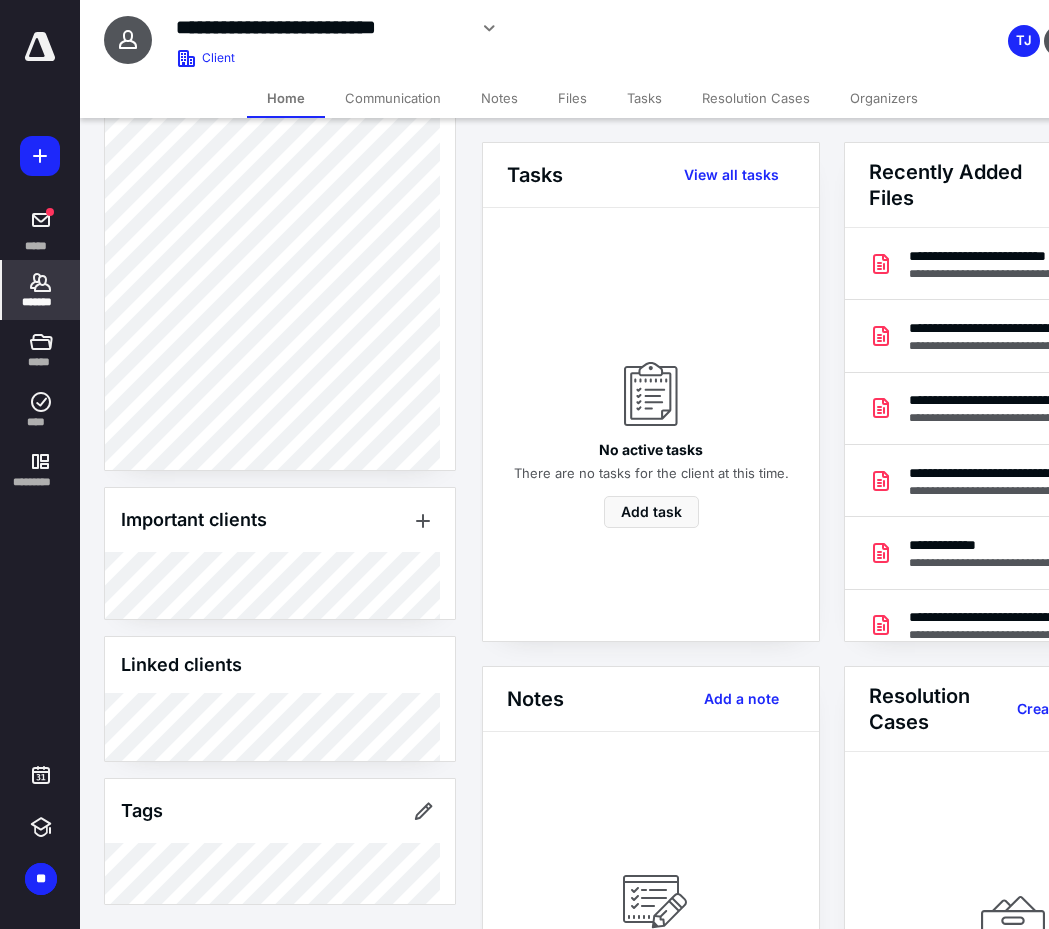 click 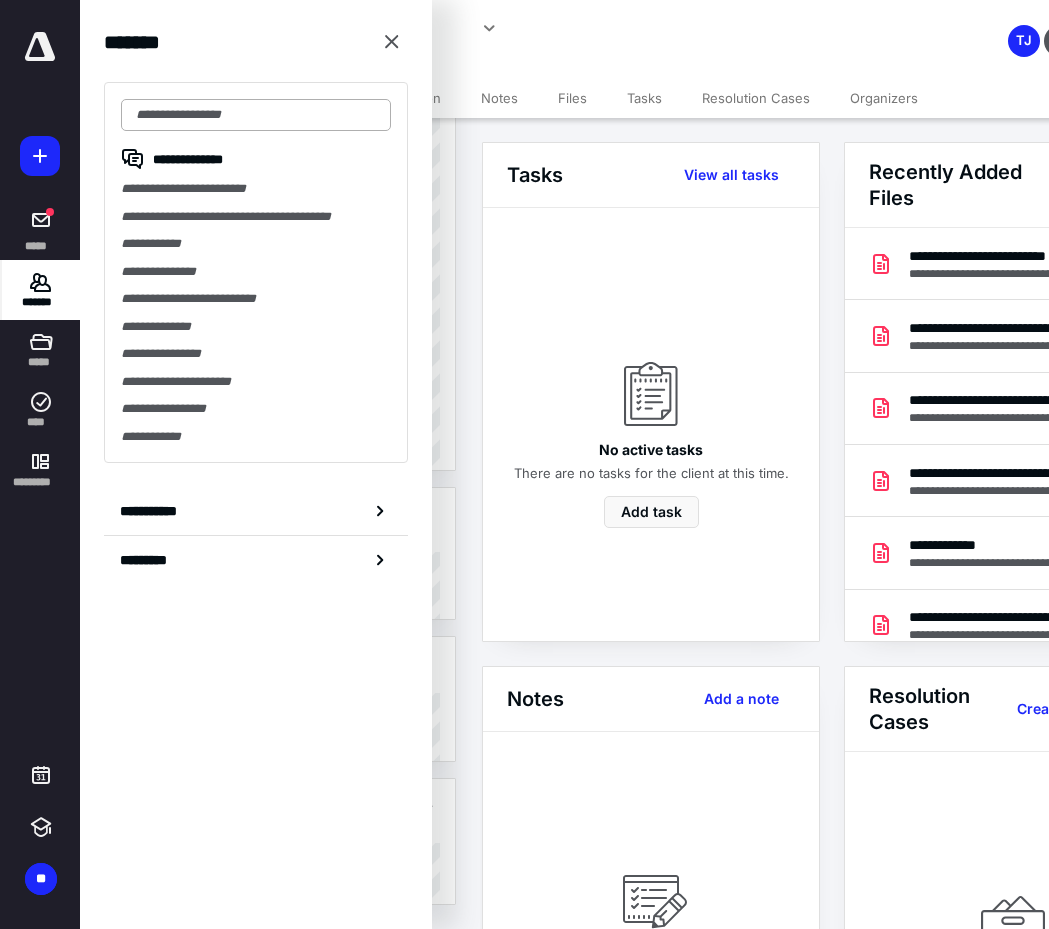 click at bounding box center (256, 115) 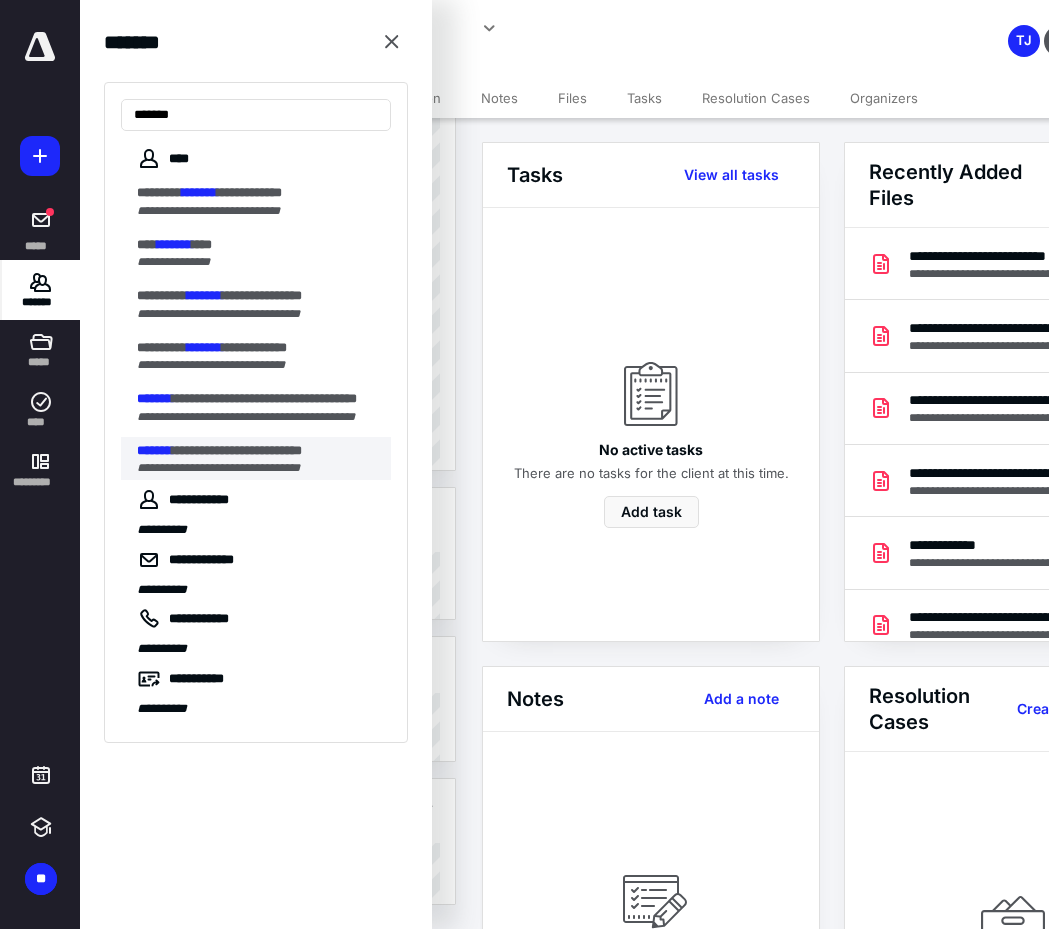 type on "*******" 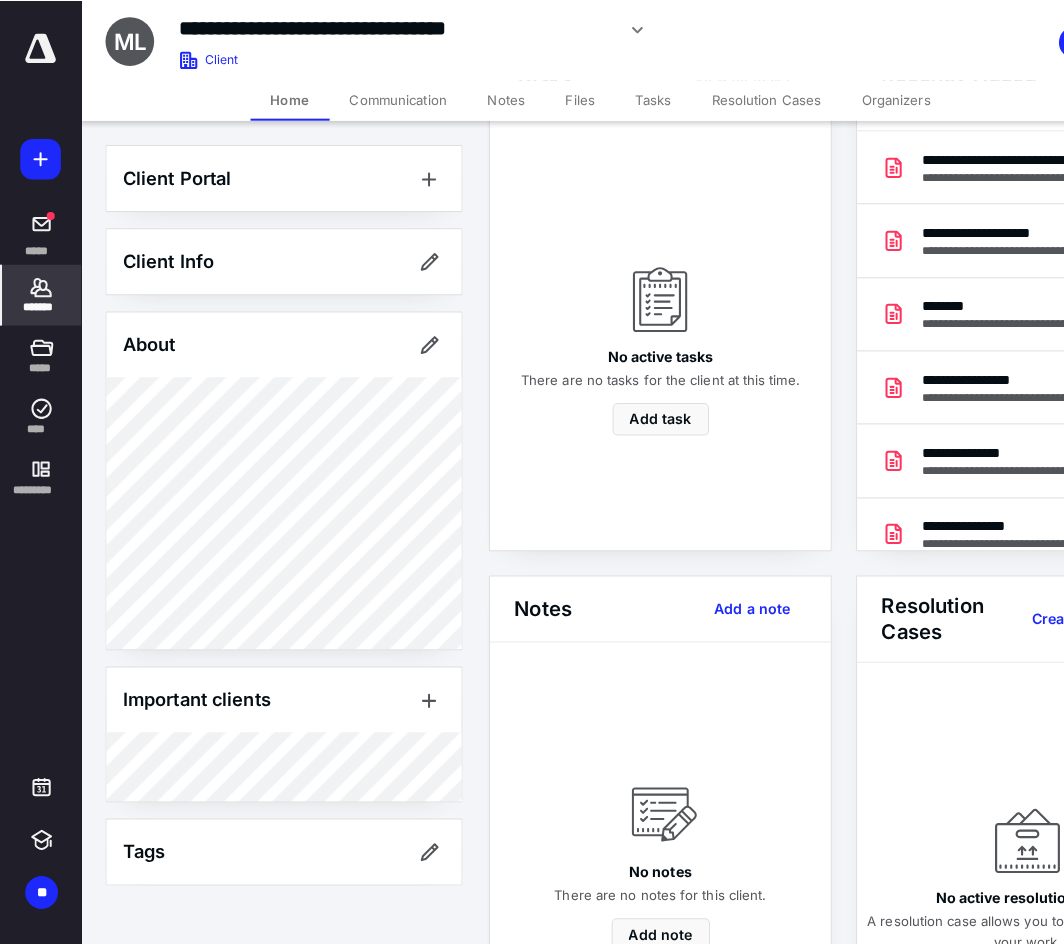 scroll, scrollTop: 0, scrollLeft: 0, axis: both 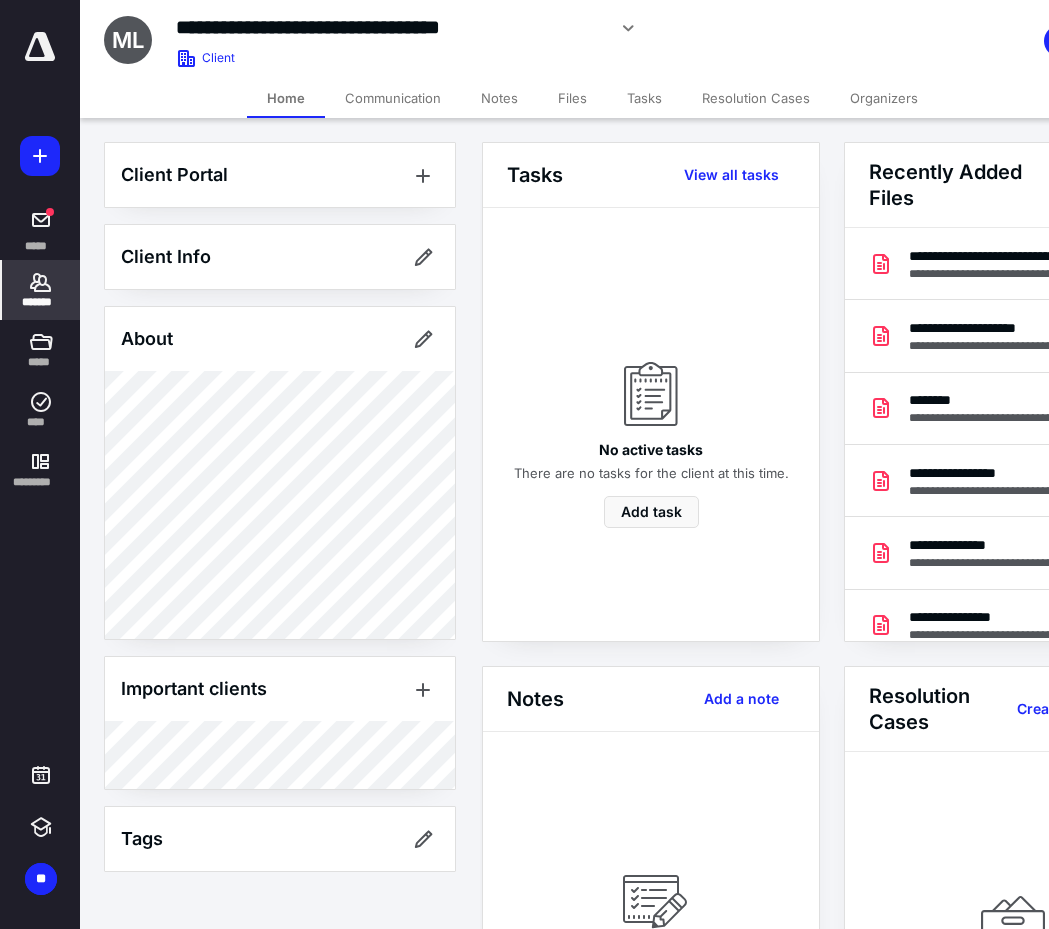 click on "Files" at bounding box center (572, 98) 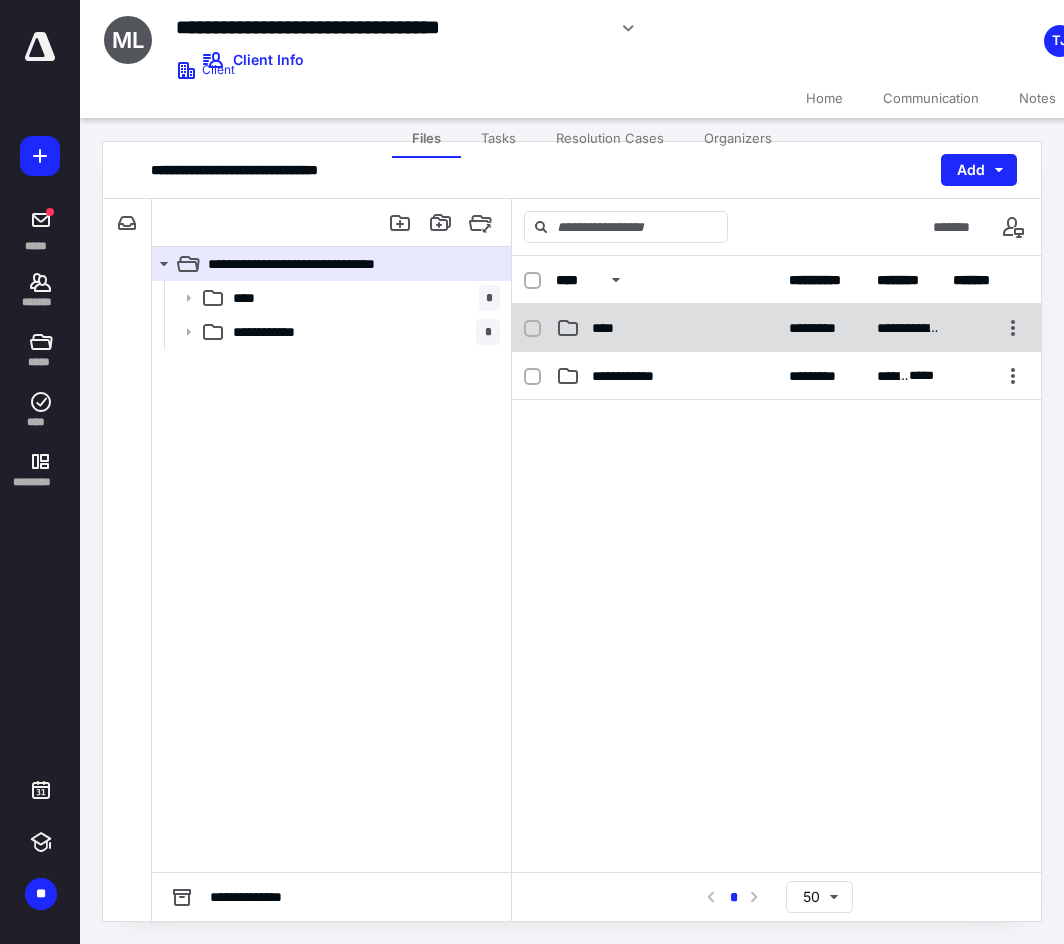 click on "**********" at bounding box center [776, 328] 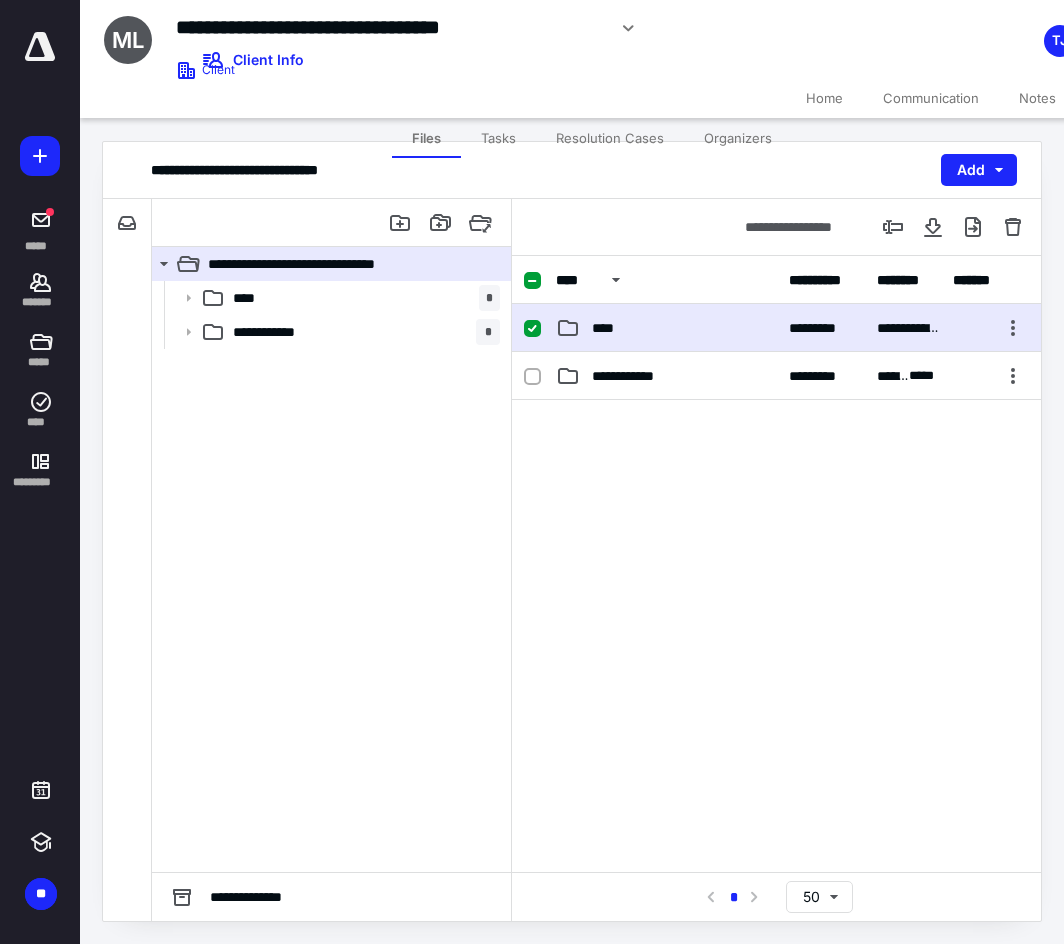click on "**********" at bounding box center [776, 328] 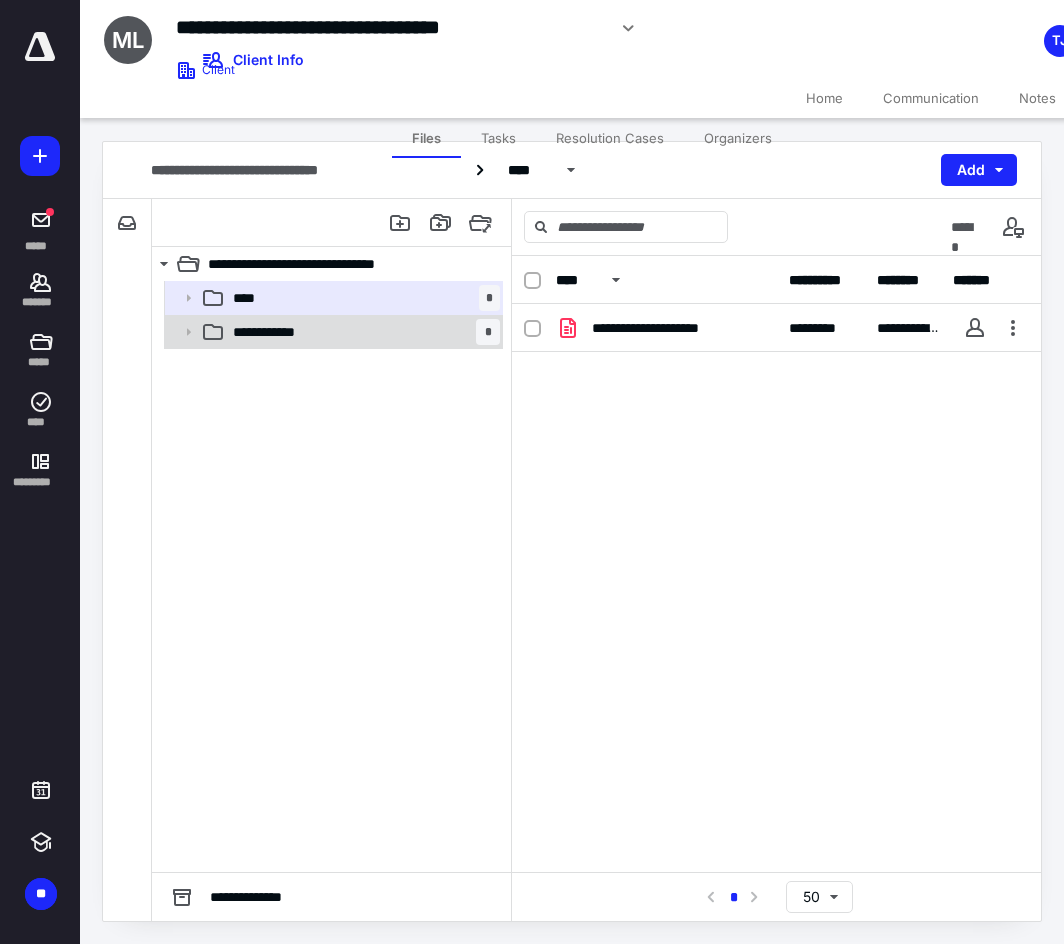 click on "**********" at bounding box center [332, 332] 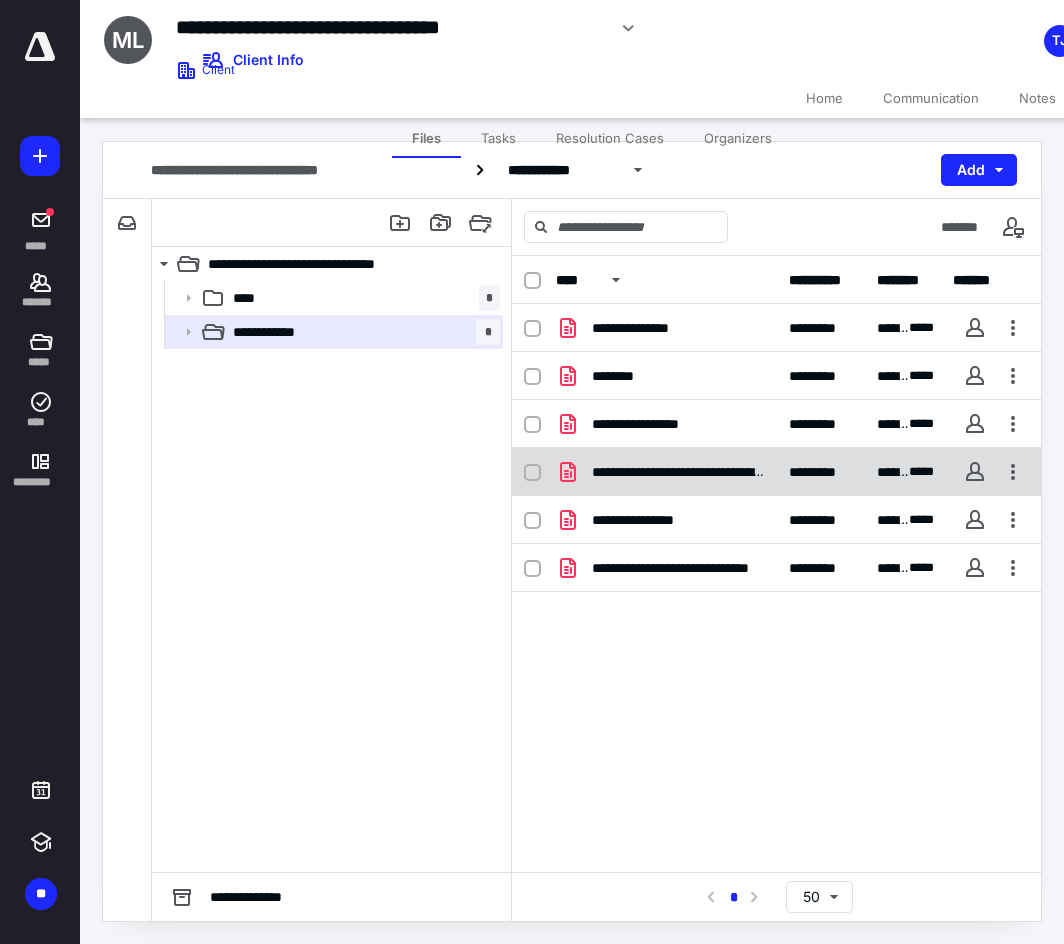 click on "**********" at bounding box center [776, 472] 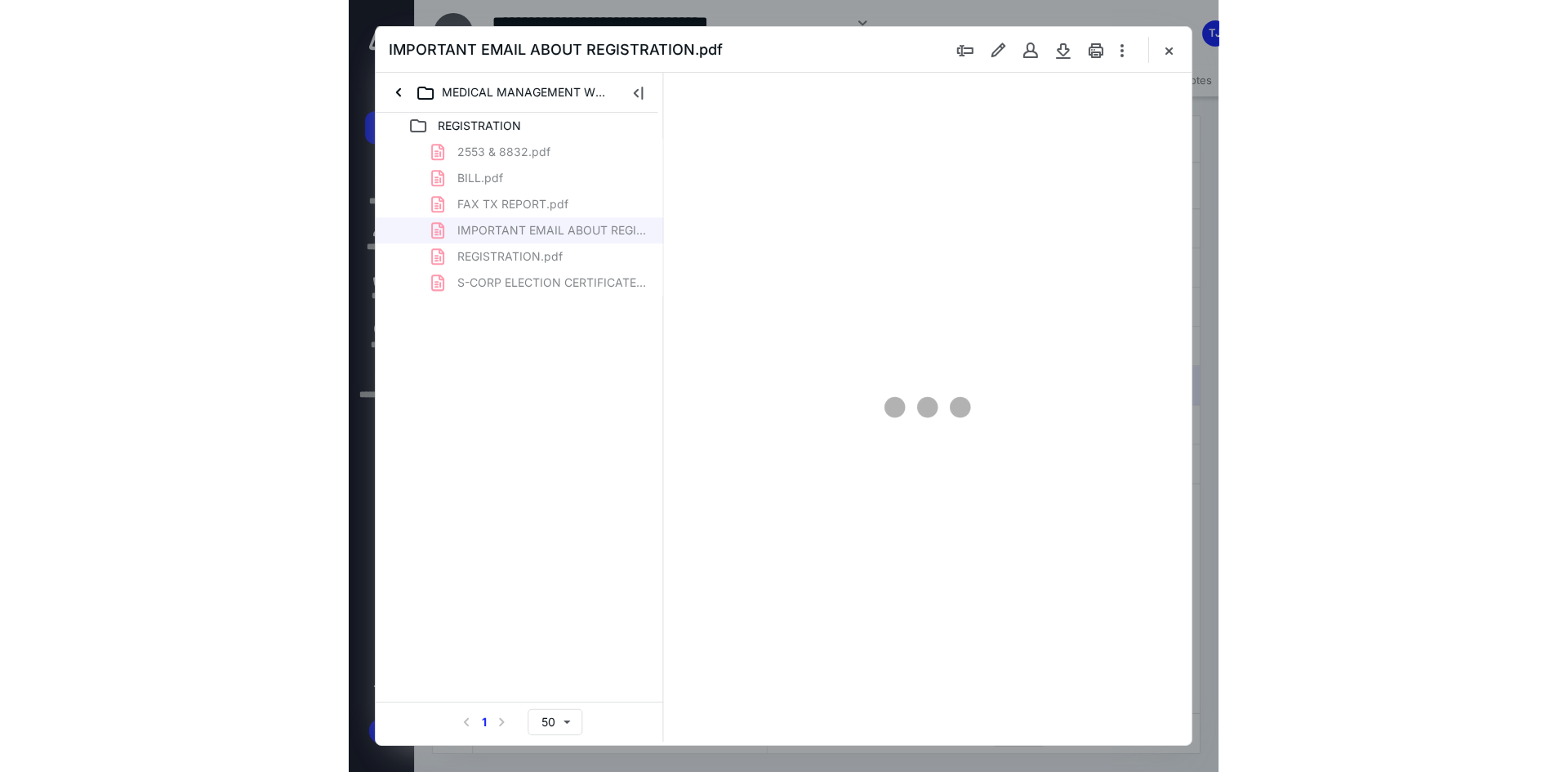 scroll, scrollTop: 0, scrollLeft: 0, axis: both 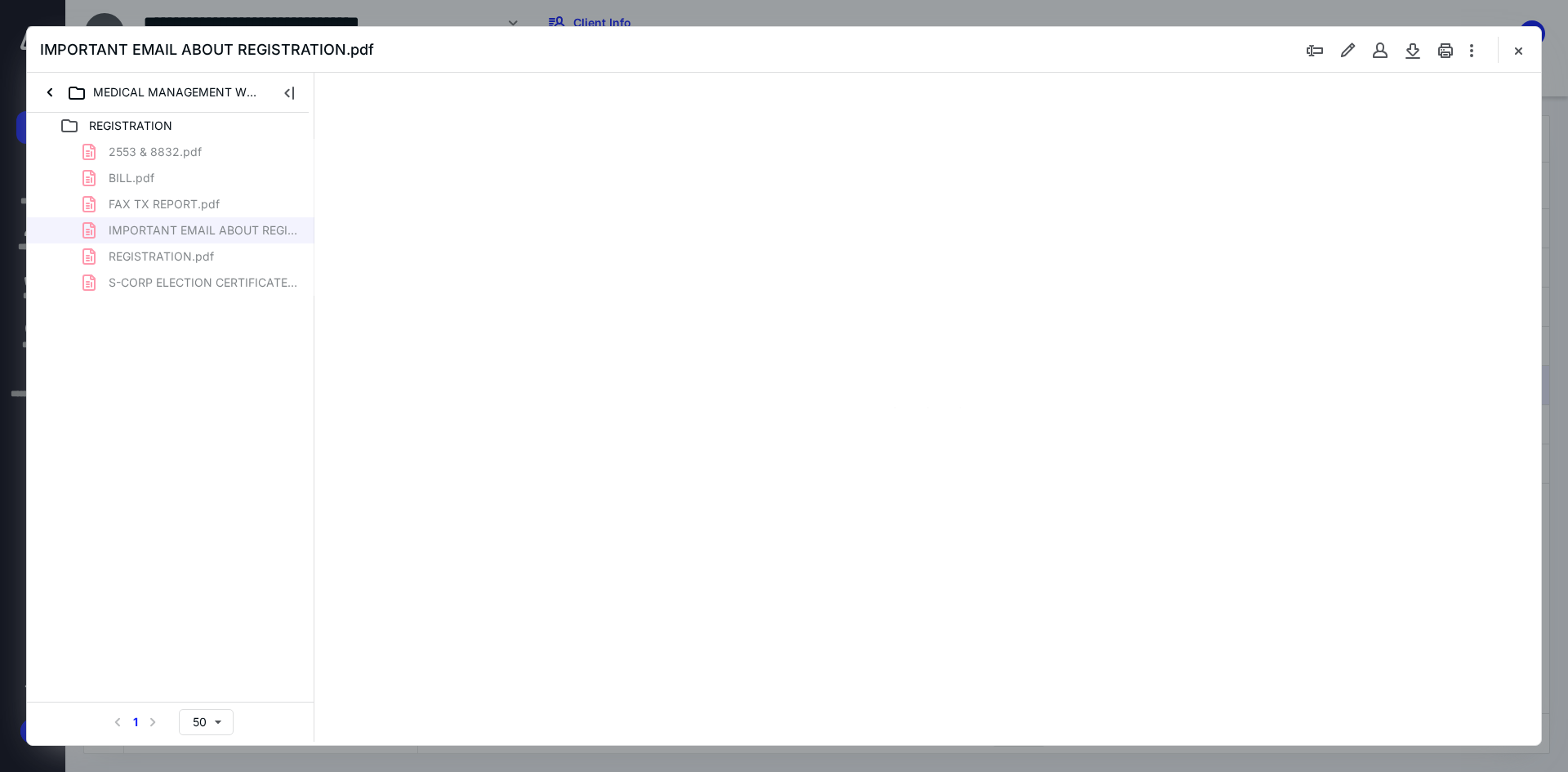 type on "93" 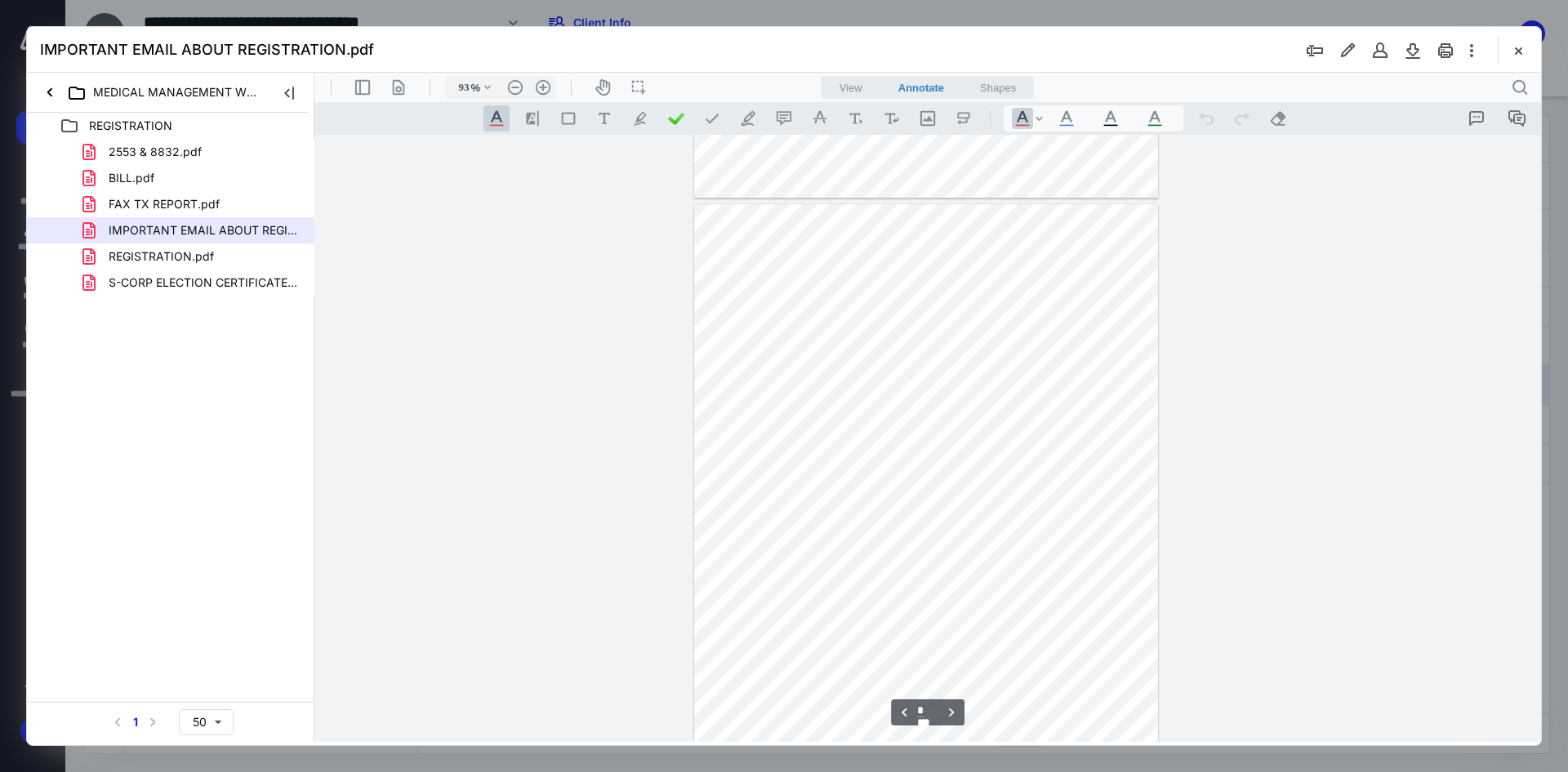 scroll, scrollTop: 315, scrollLeft: 0, axis: vertical 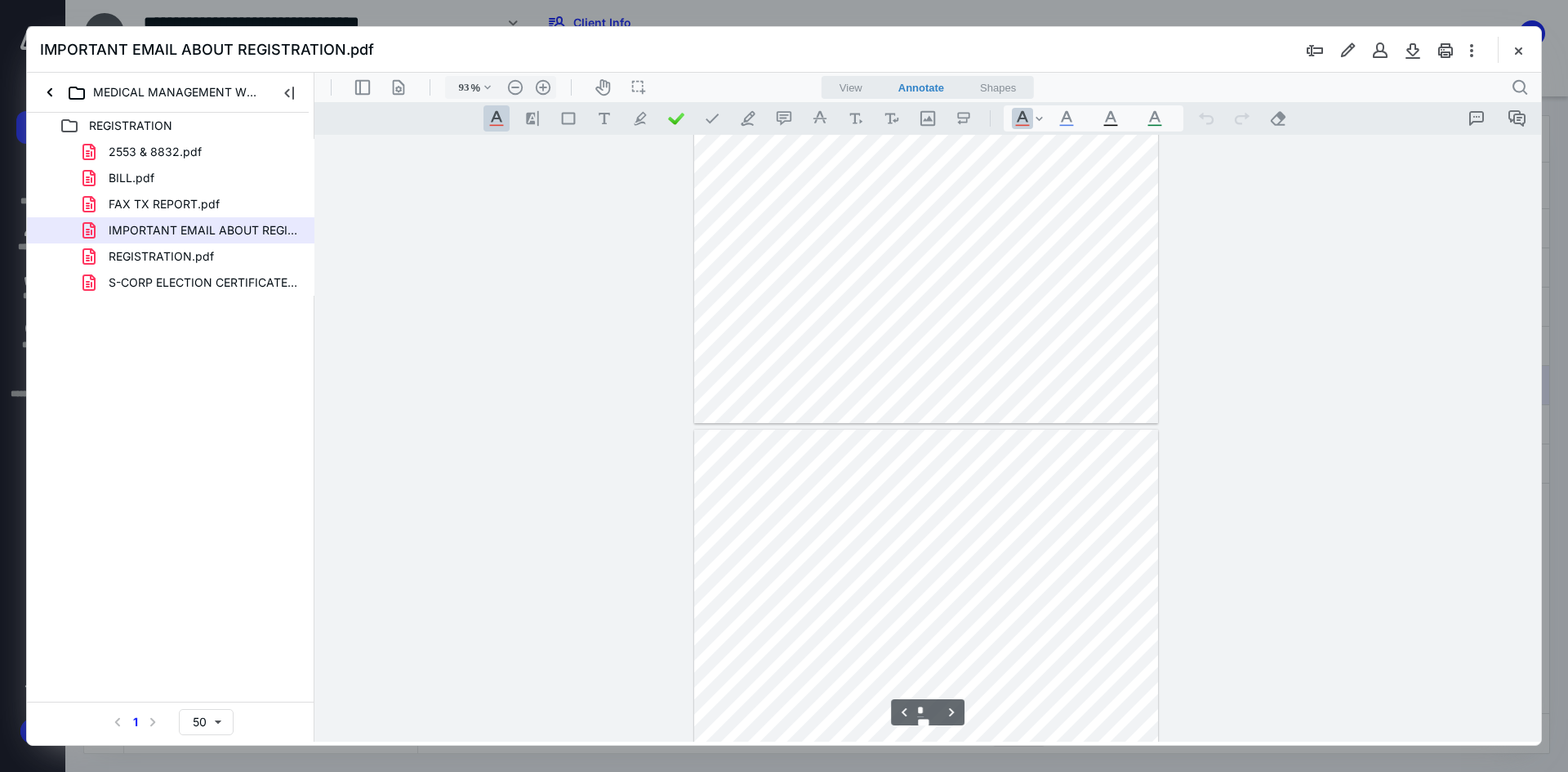 type on "*" 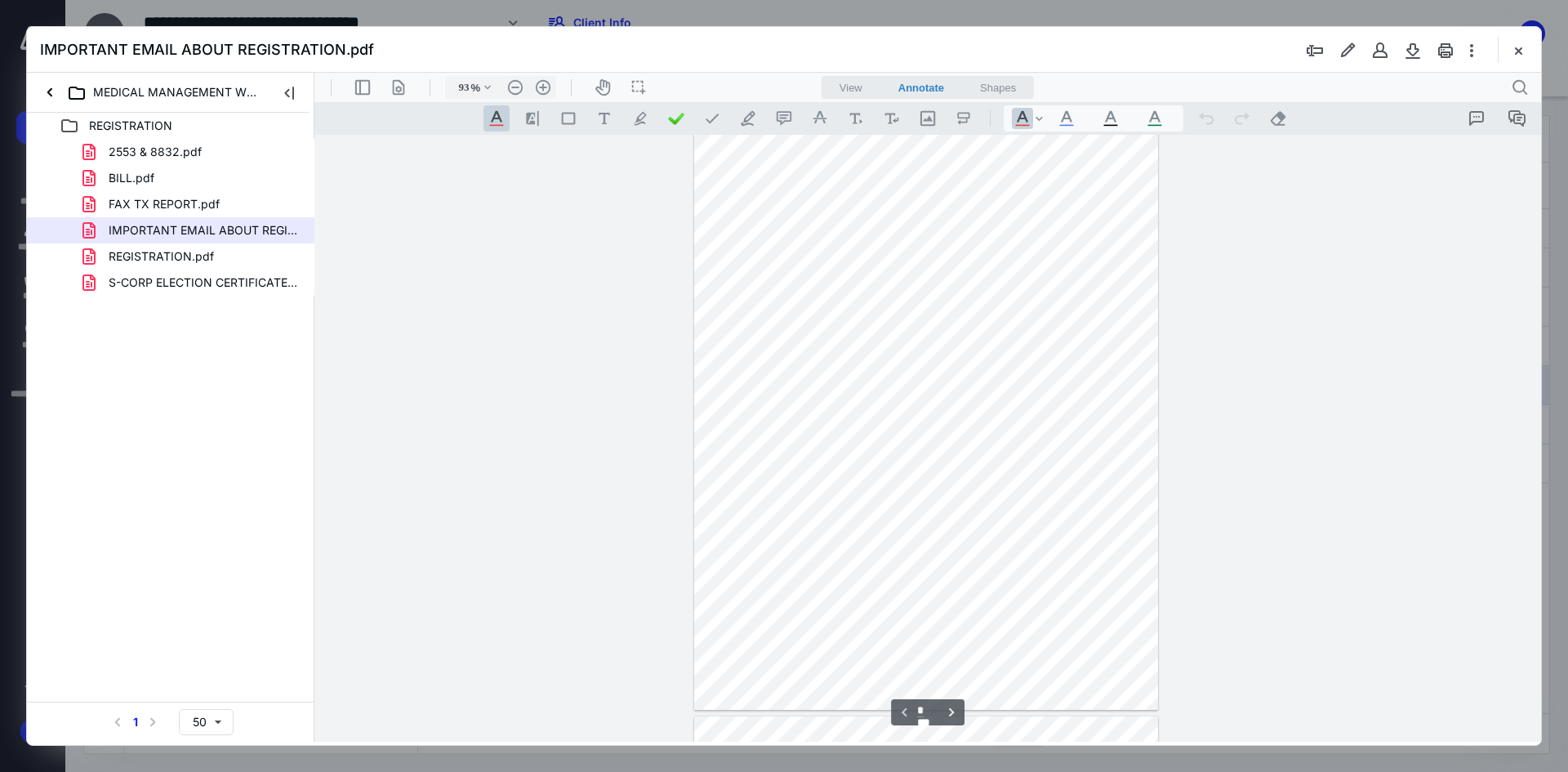scroll, scrollTop: 0, scrollLeft: 0, axis: both 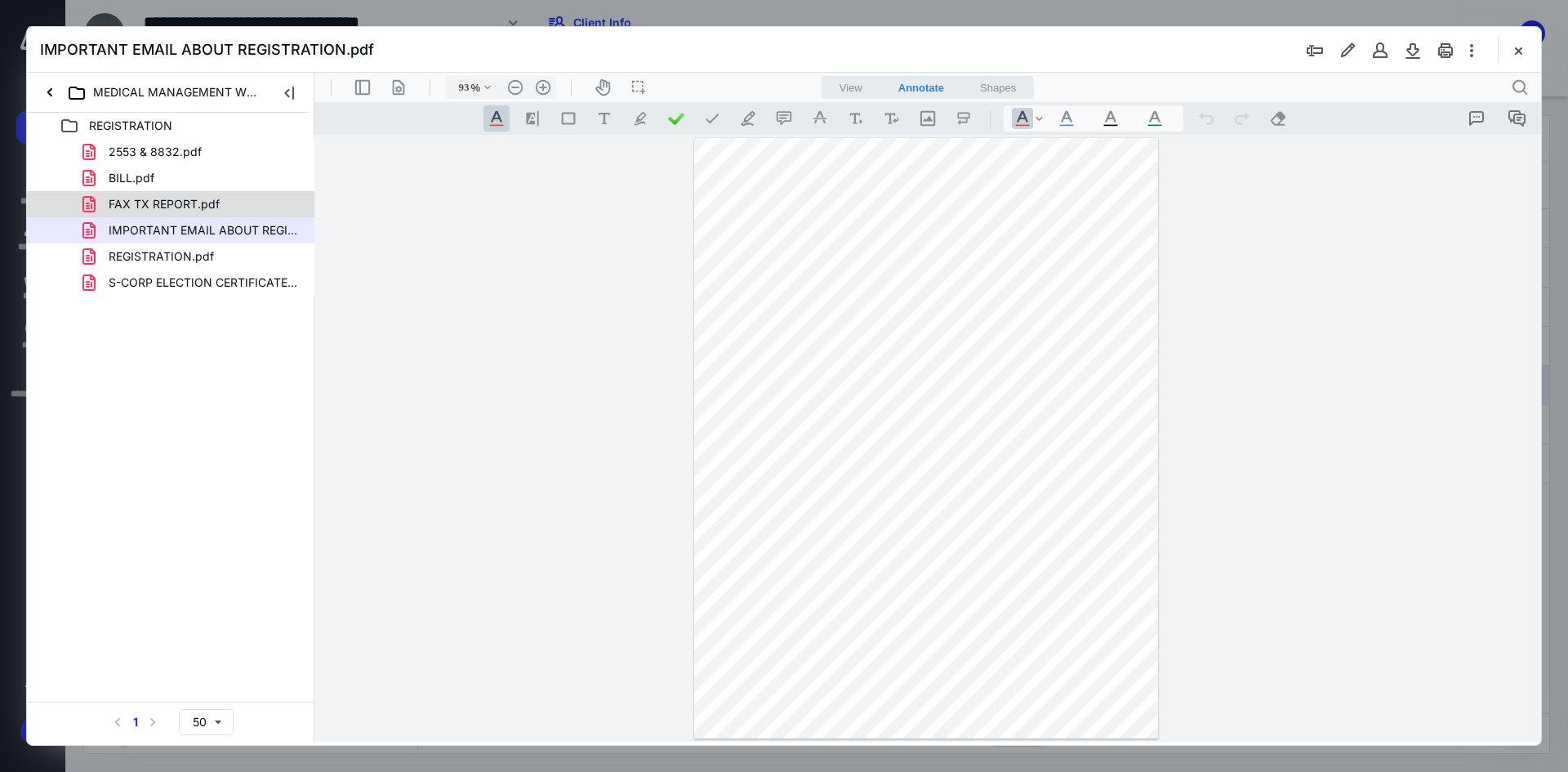 click on "FAX TX REPORT.pdf" at bounding box center [164, 204] 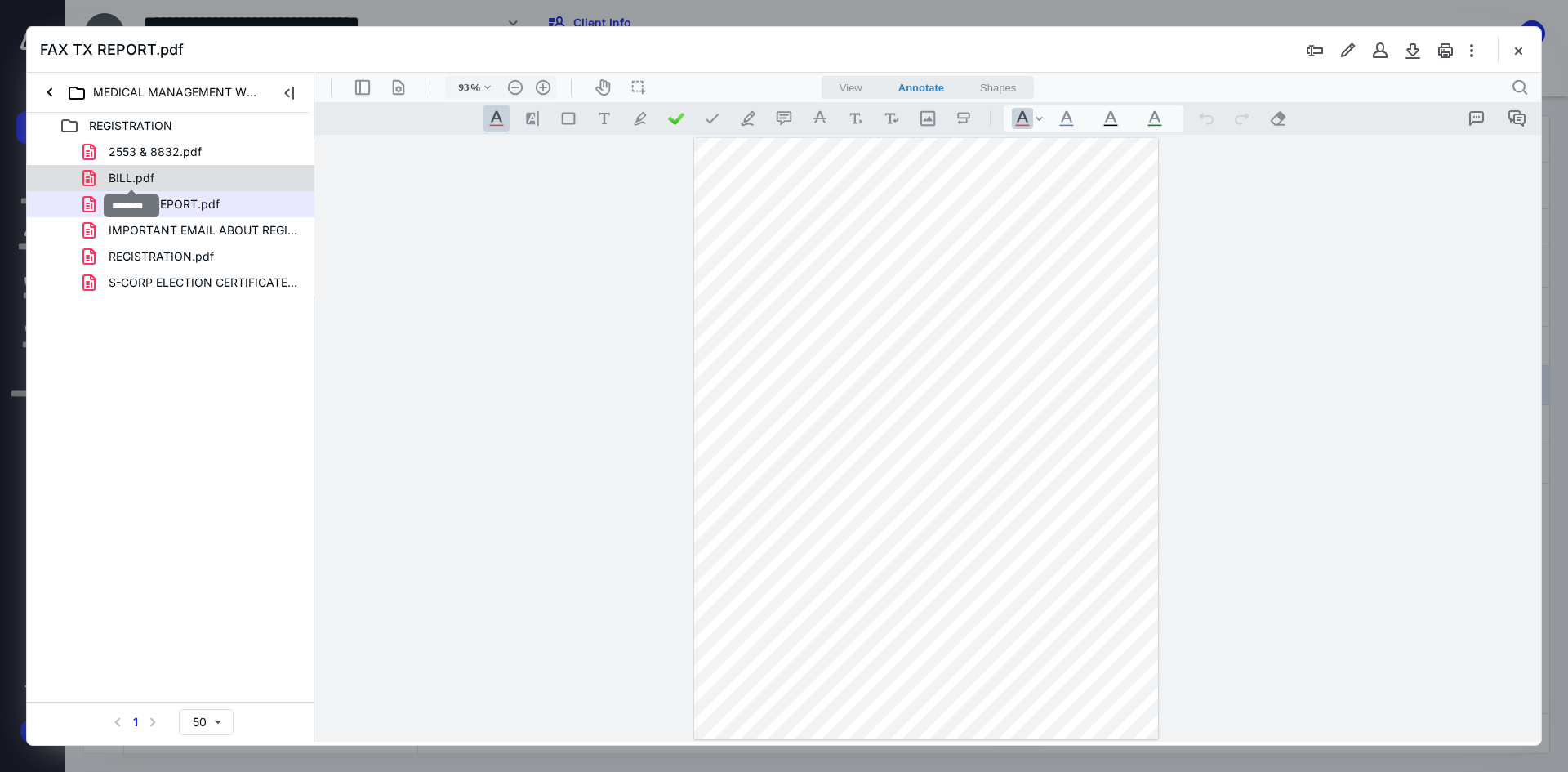 click on "BILL.pdf" at bounding box center [131, 178] 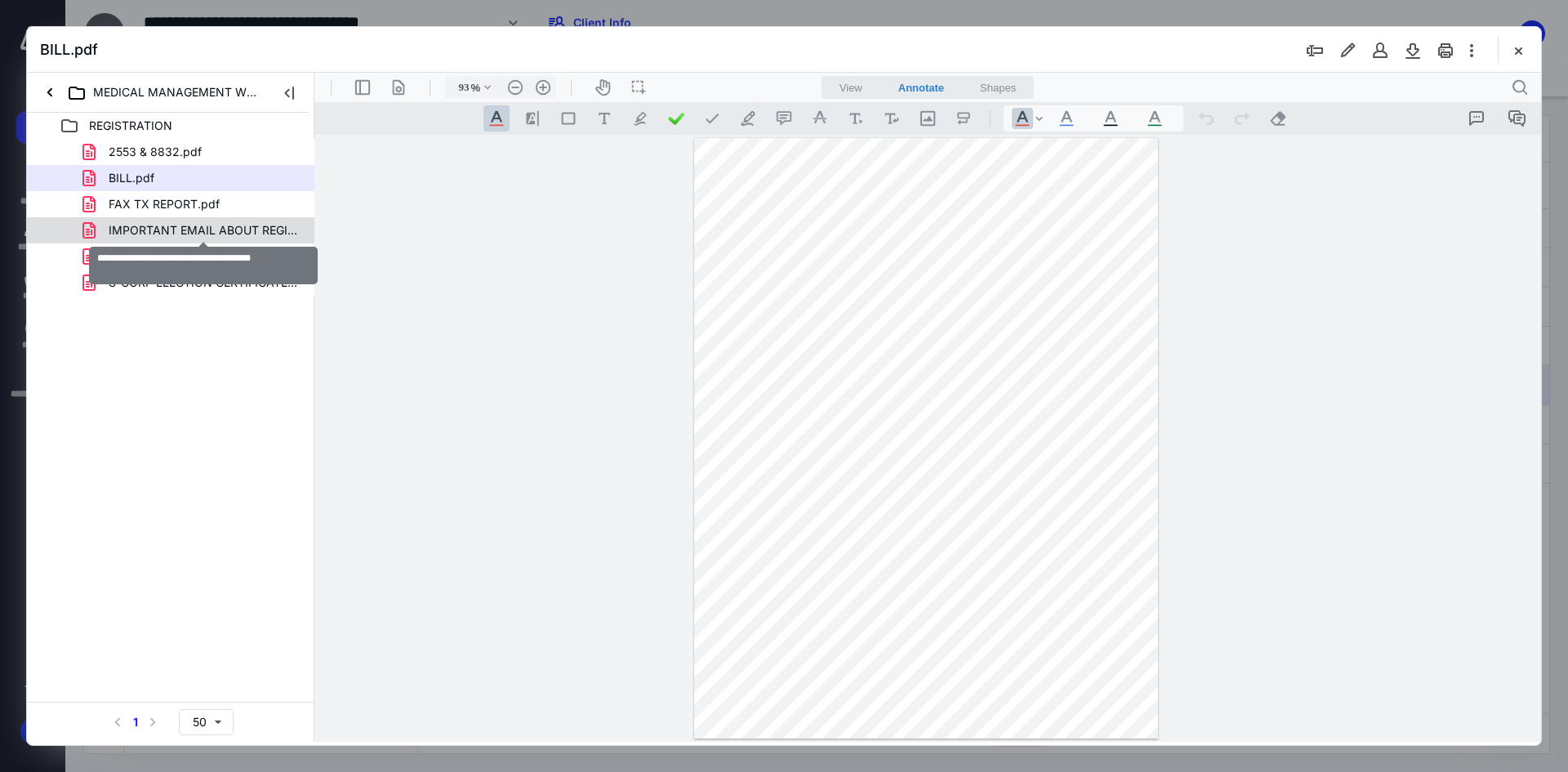 click on "IMPORTANT EMAIL ABOUT REGISTRATION.pdf" at bounding box center [203, 230] 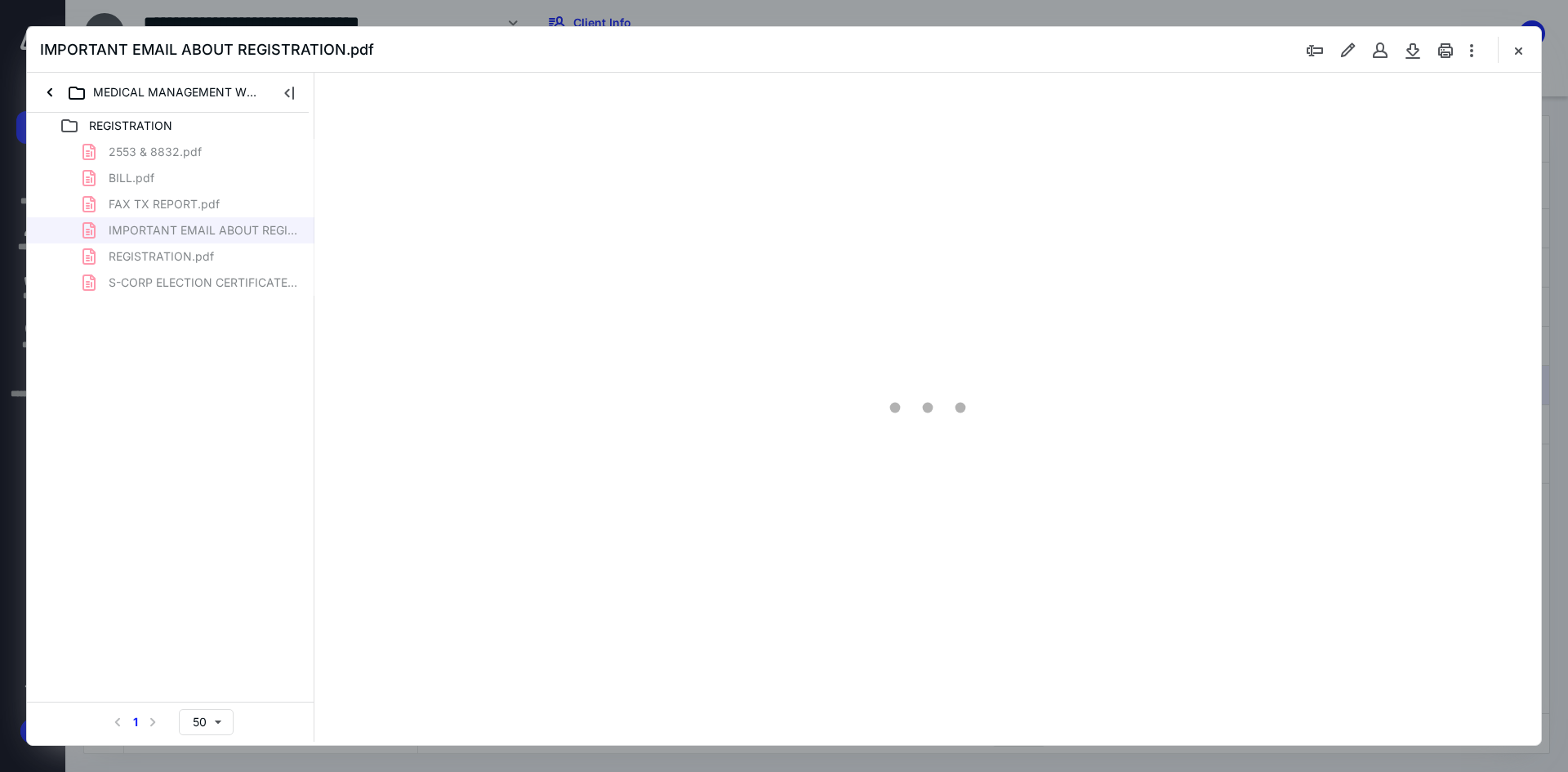type on "93" 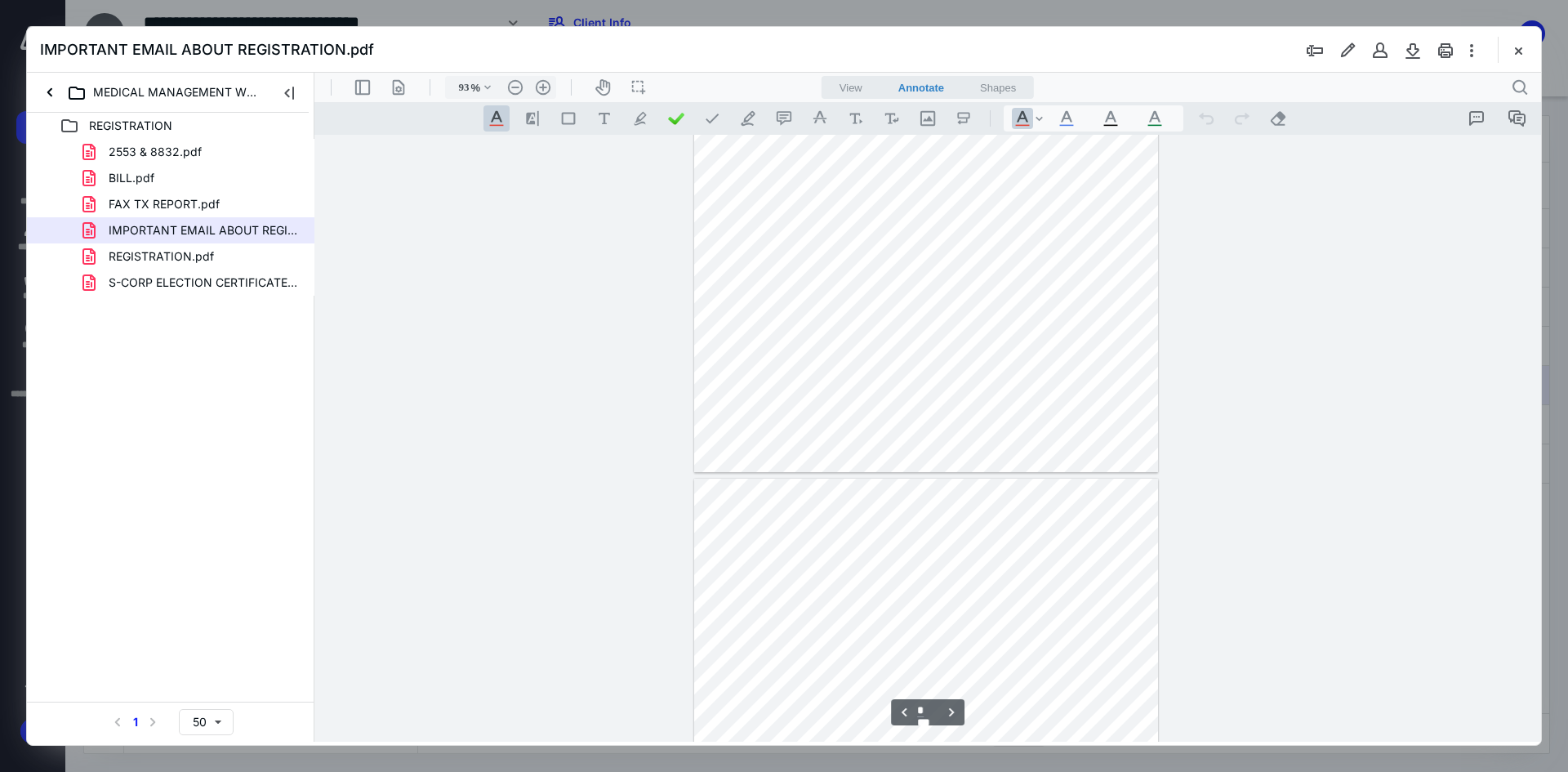 type on "*" 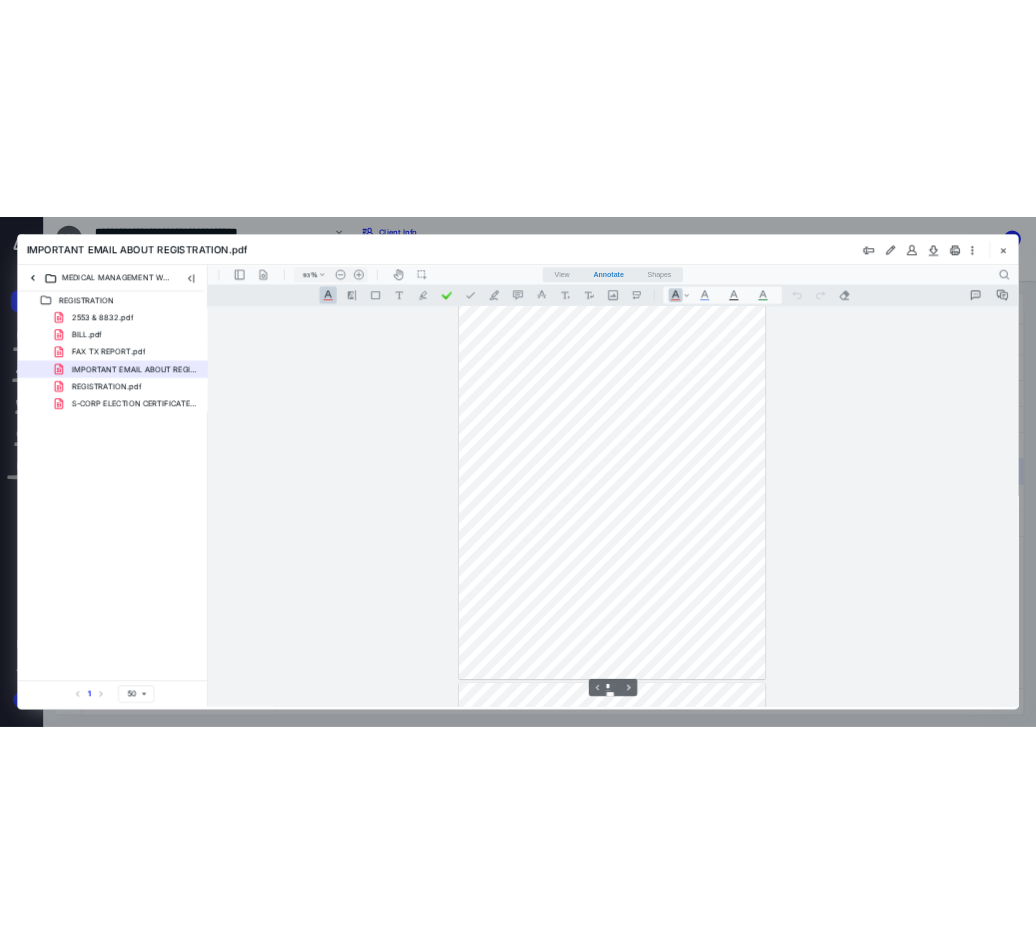 scroll, scrollTop: 0, scrollLeft: 0, axis: both 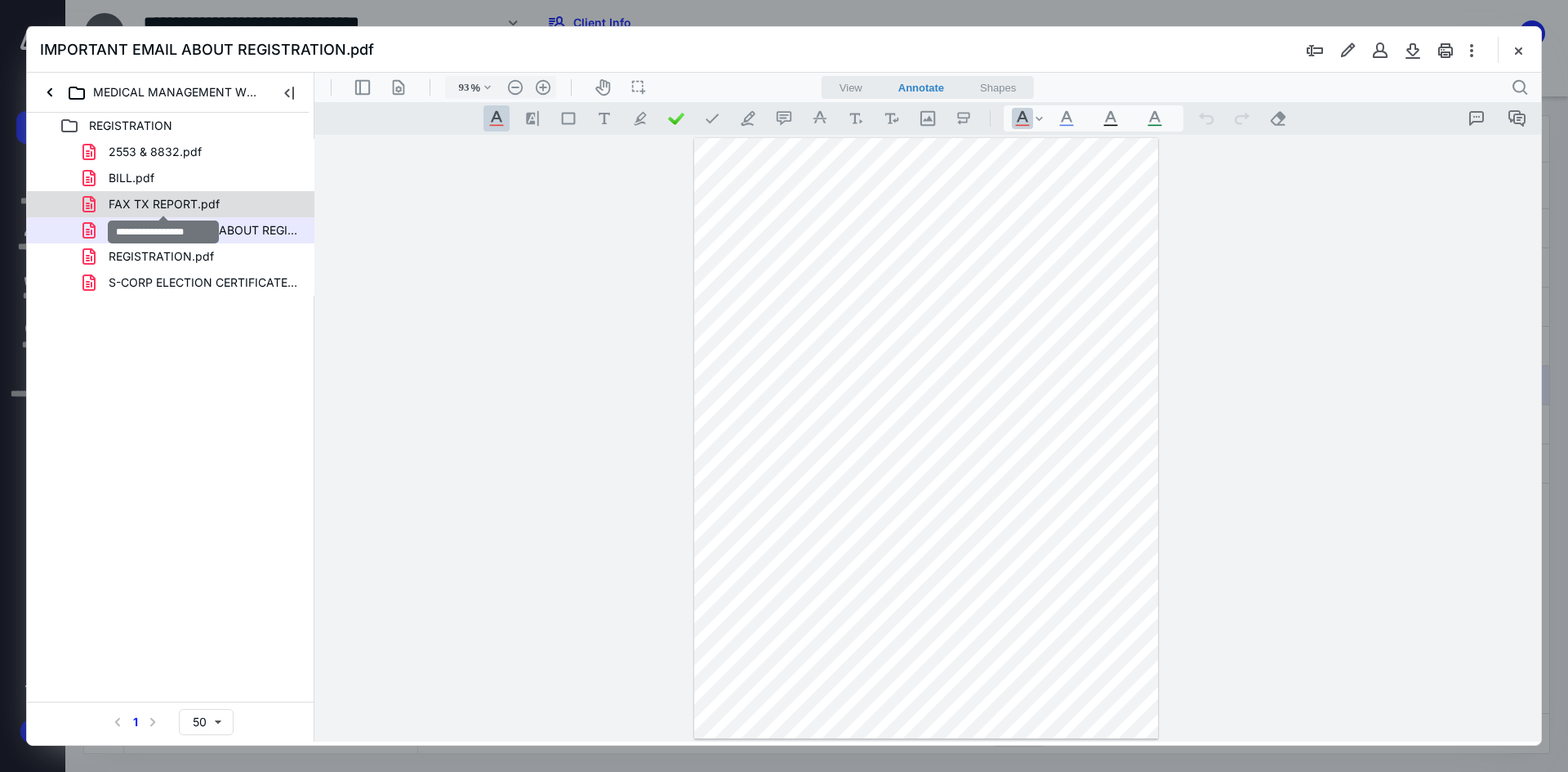 click on "FAX TX REPORT.pdf" at bounding box center (164, 204) 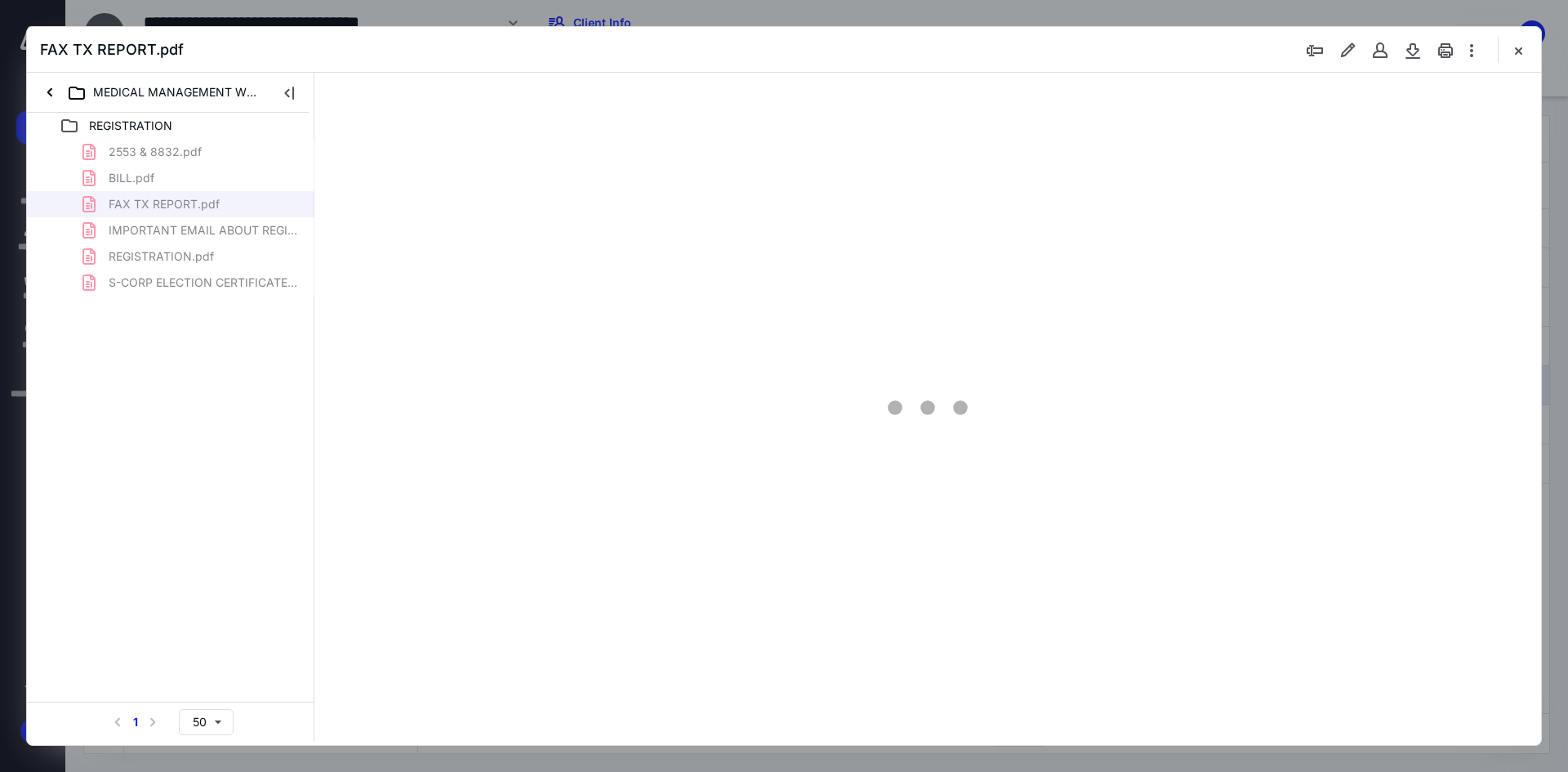 type on "93" 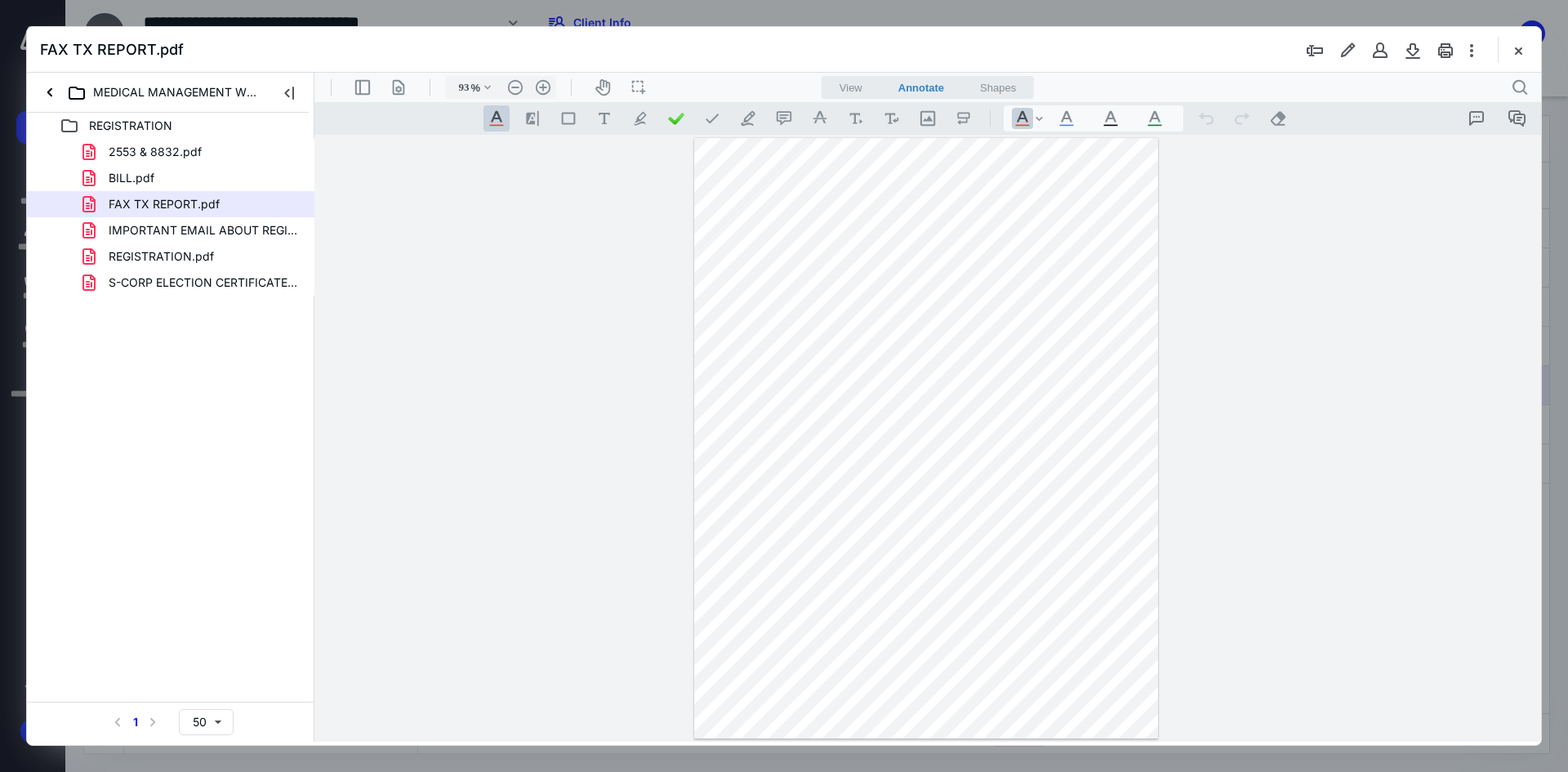 click on "**********" at bounding box center [928, 438] 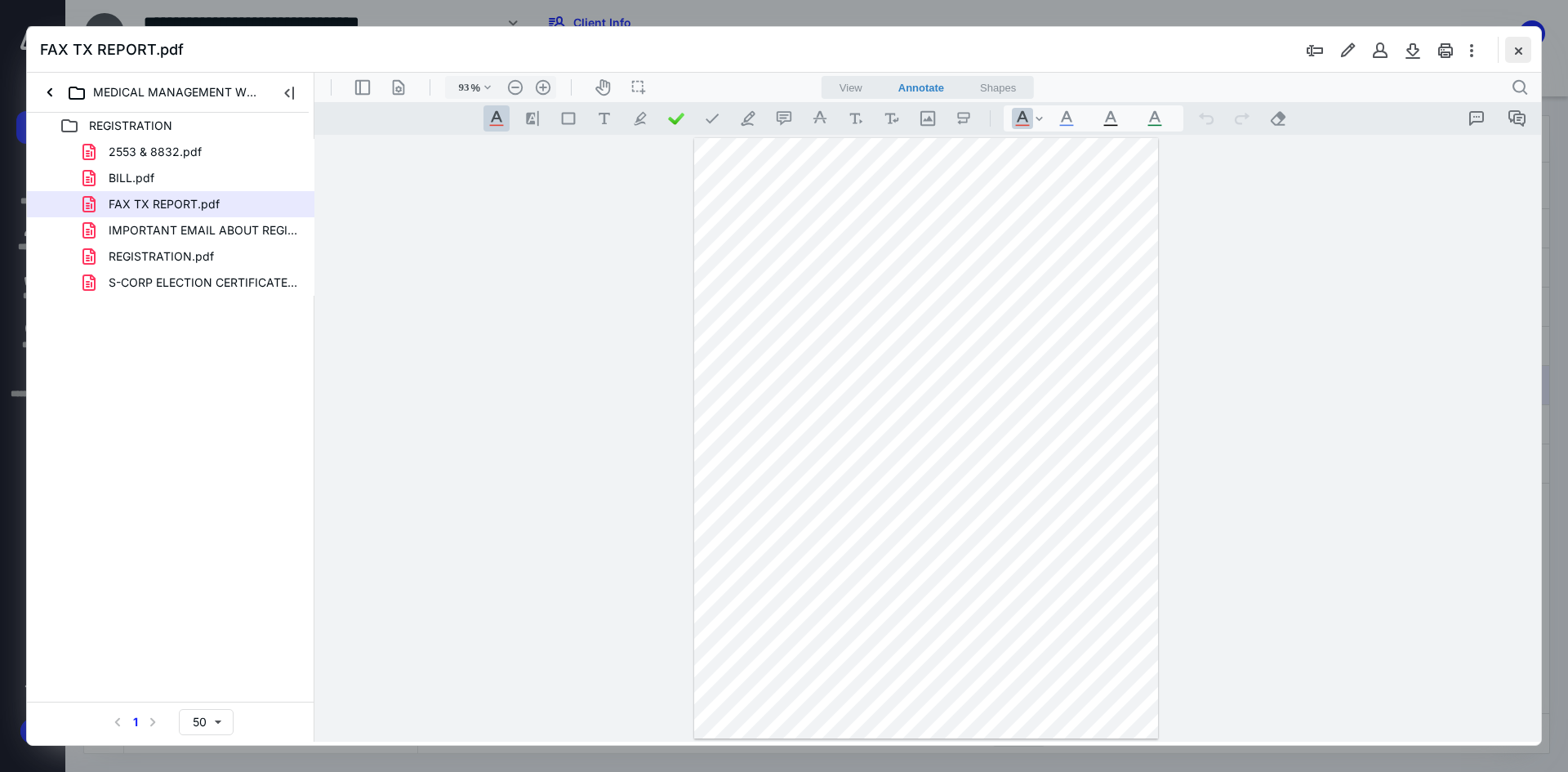 click at bounding box center [1518, 50] 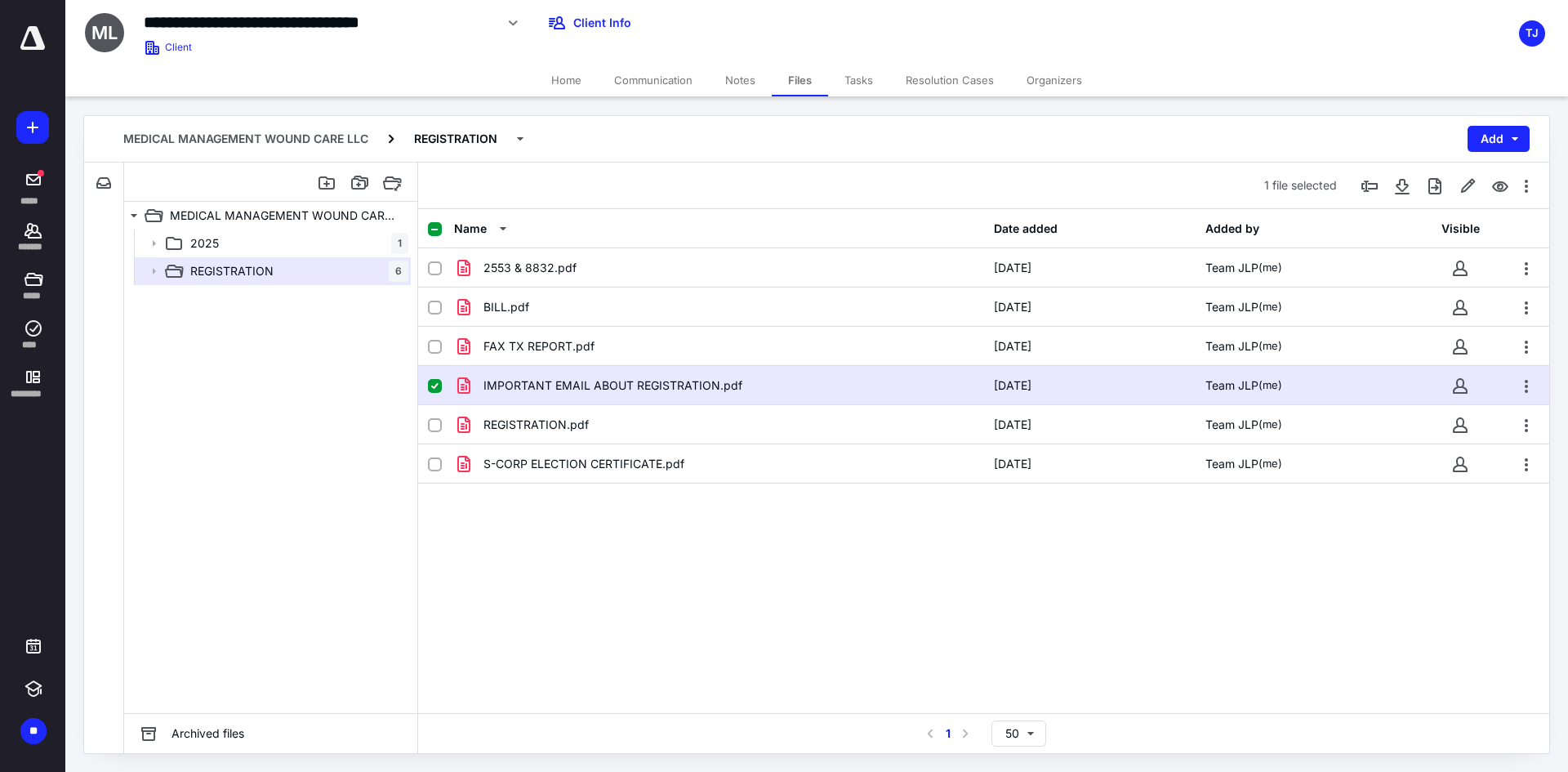 click on "Home" at bounding box center (566, 80) 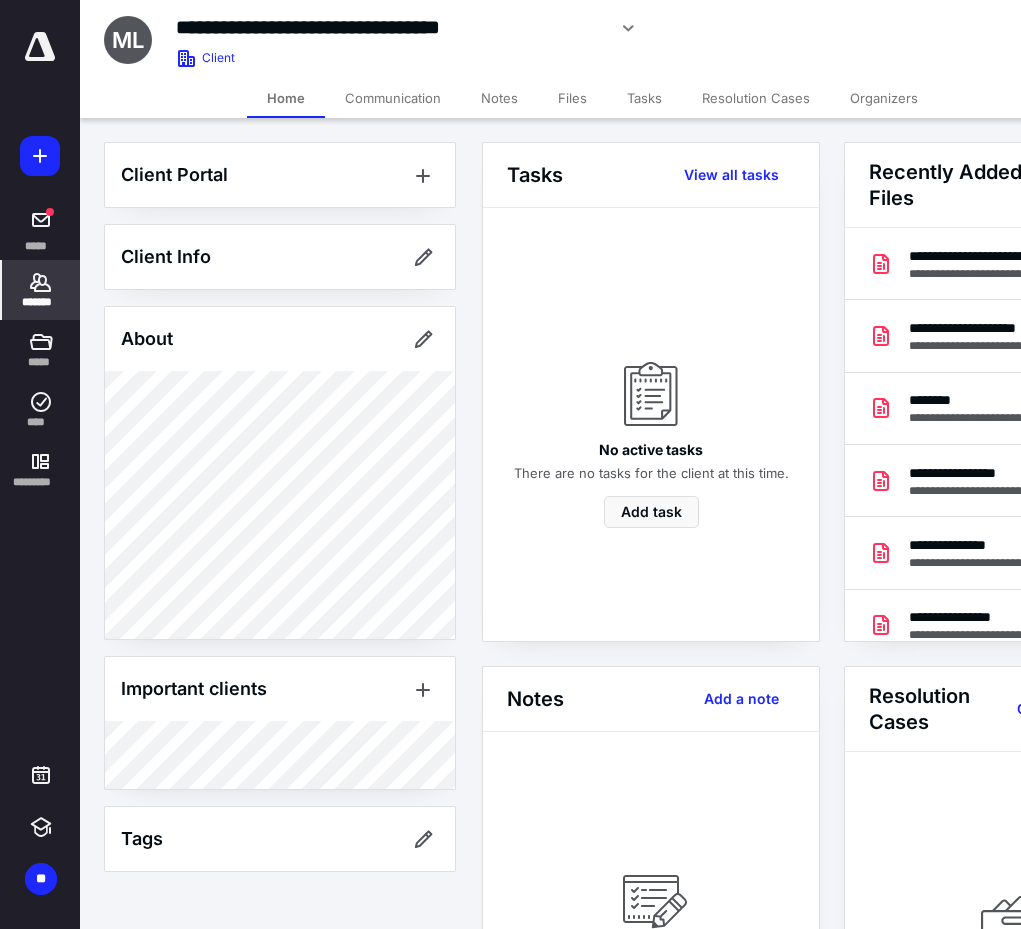 click on "Files" at bounding box center (572, 98) 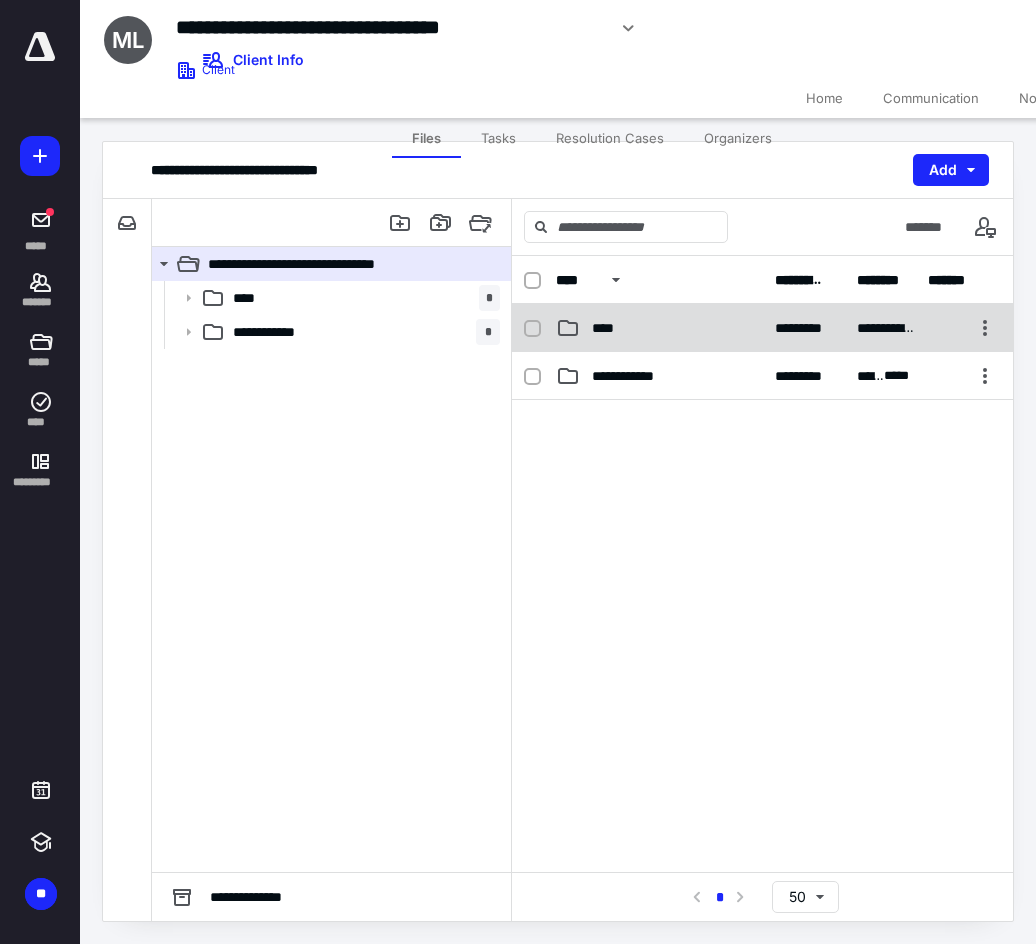 click on "**********" at bounding box center (762, 328) 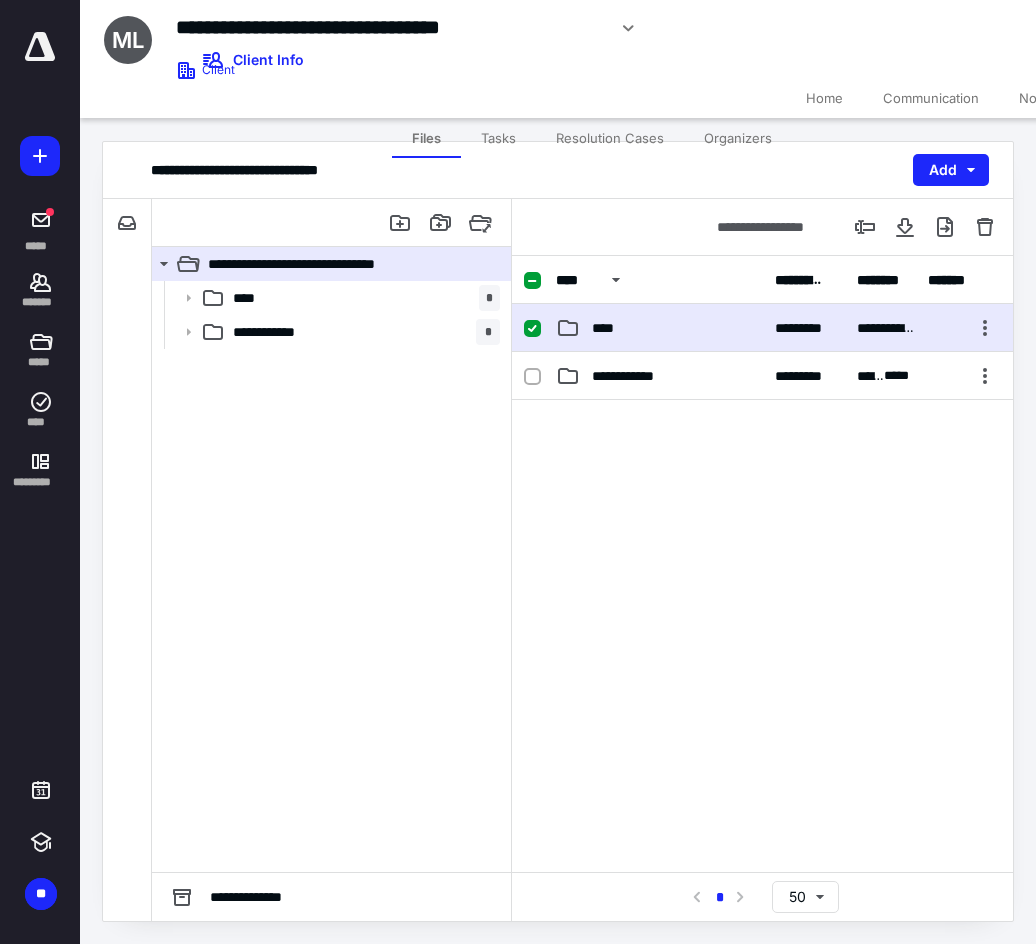 click on "**********" at bounding box center [762, 328] 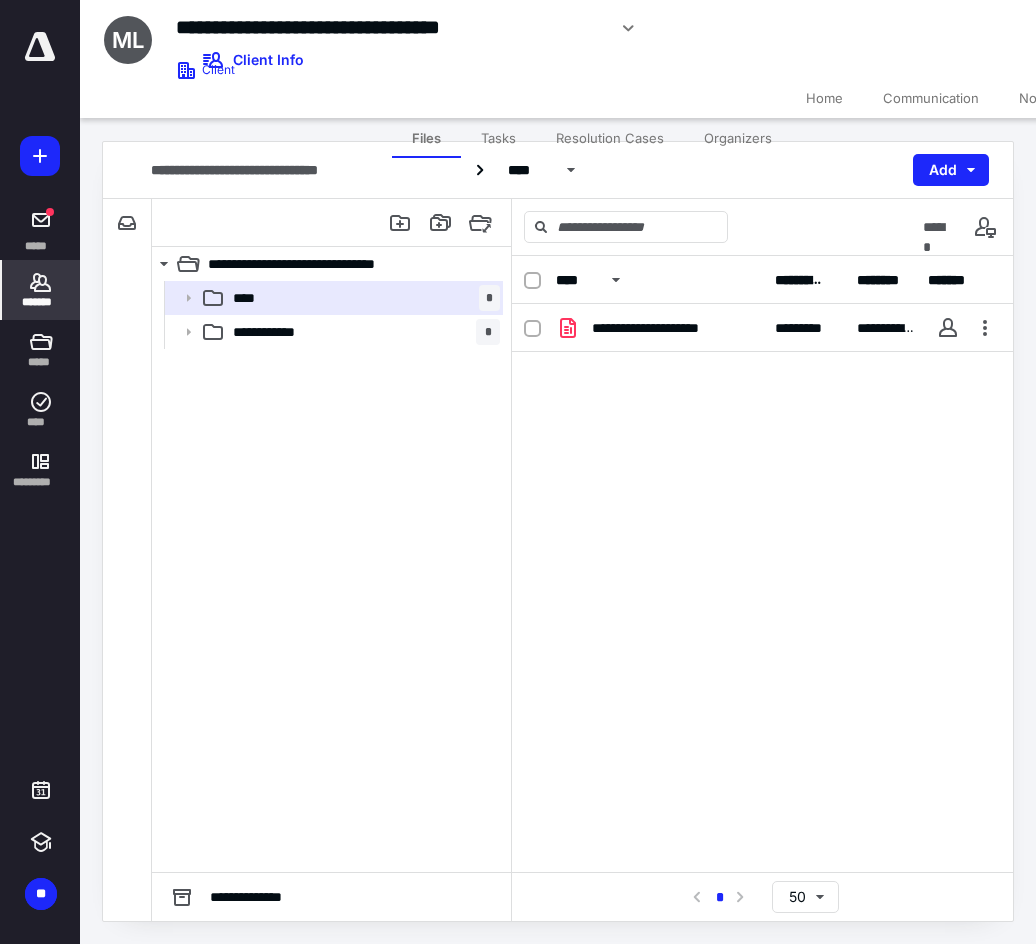 click on "*******" at bounding box center [41, 302] 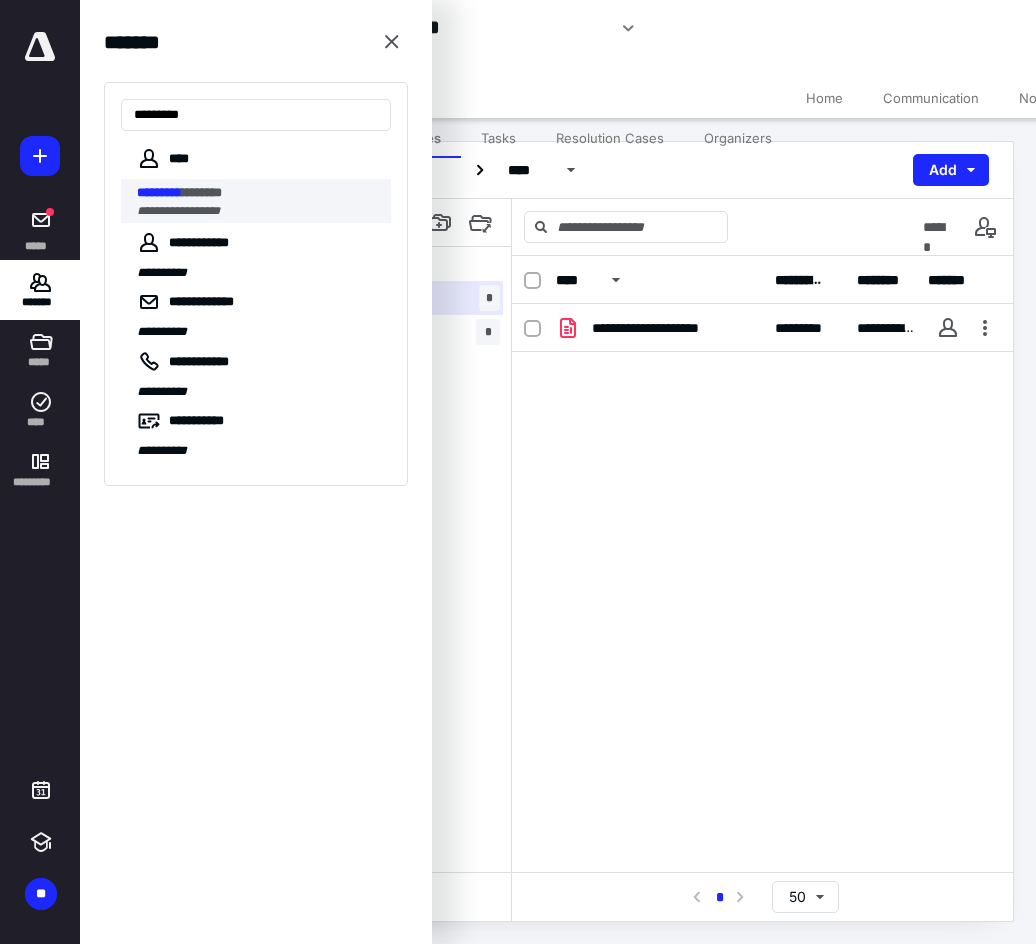 type on "*********" 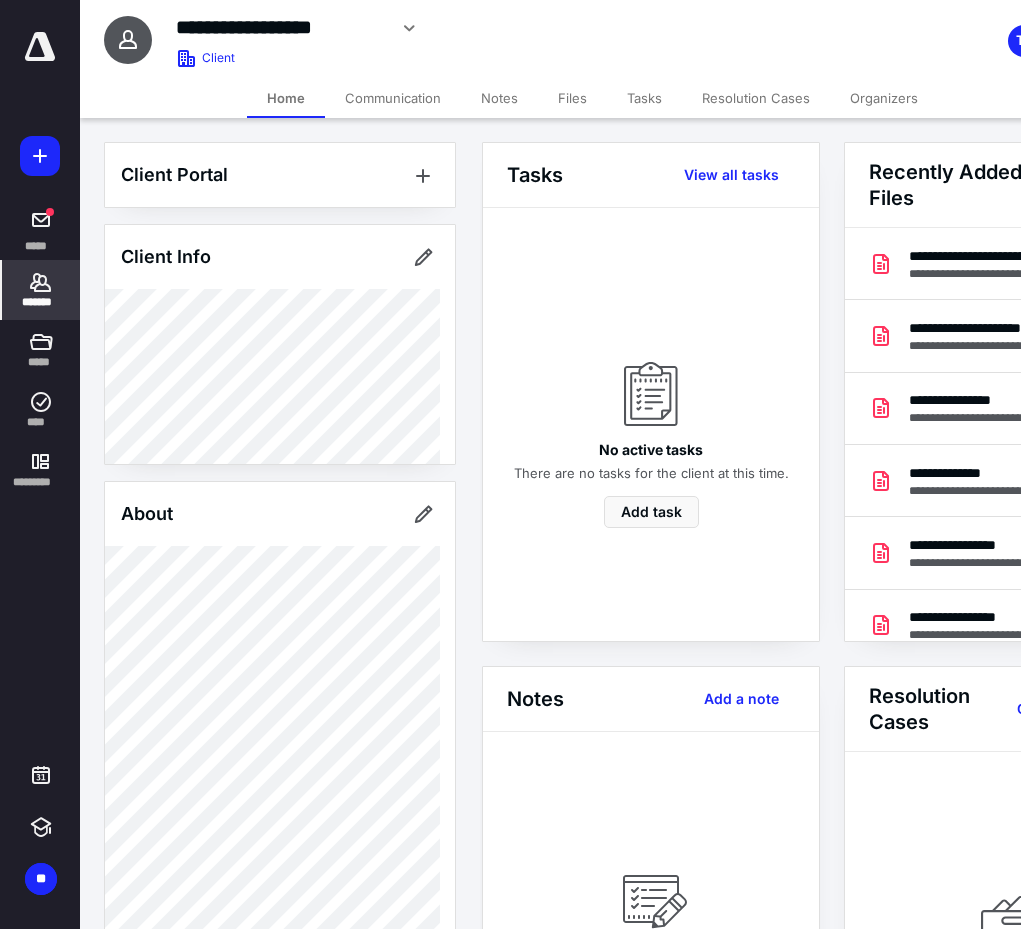 click on "Files" at bounding box center (572, 98) 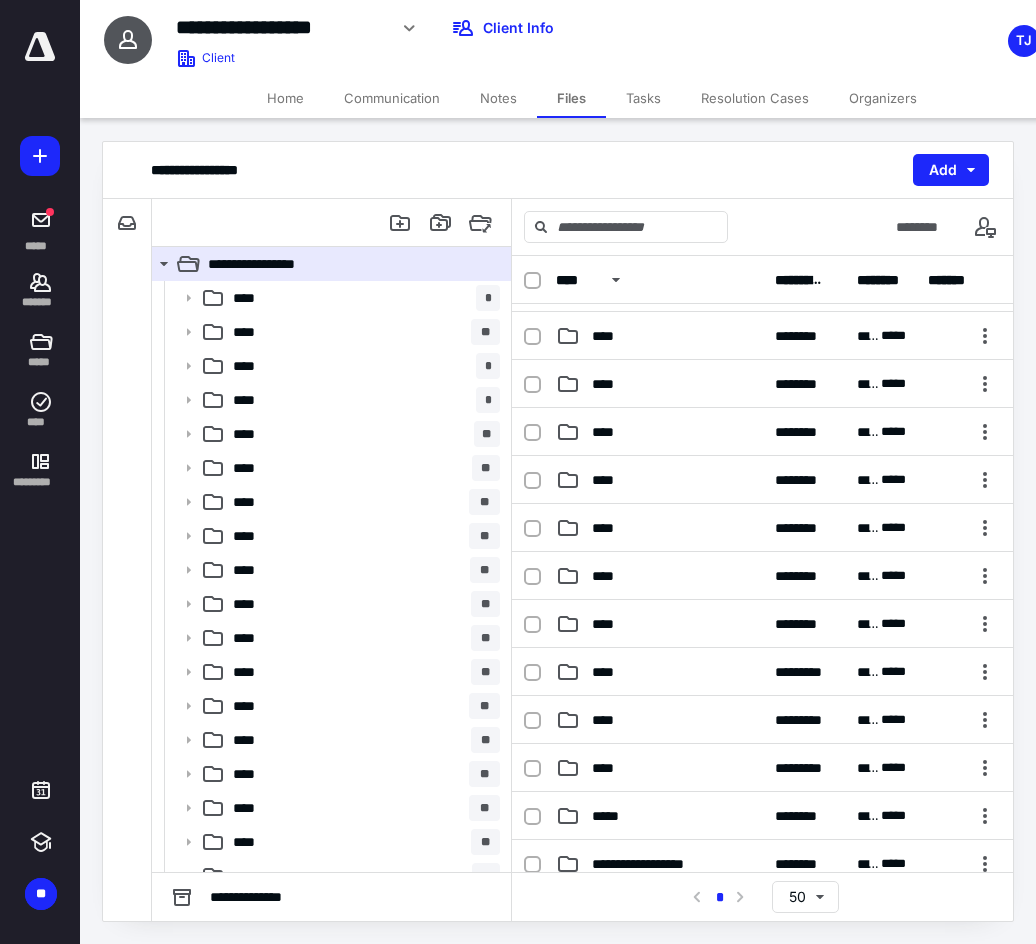 scroll, scrollTop: 800, scrollLeft: 0, axis: vertical 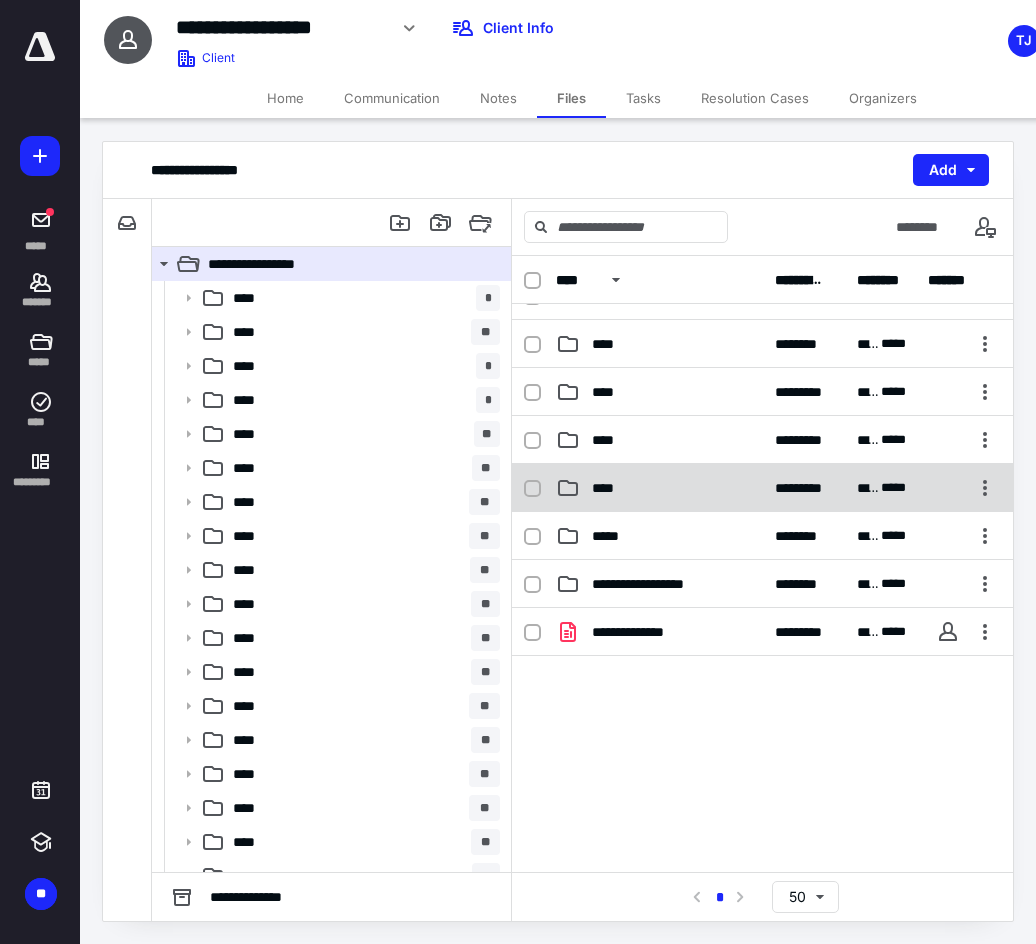 click on "****" at bounding box center [659, 488] 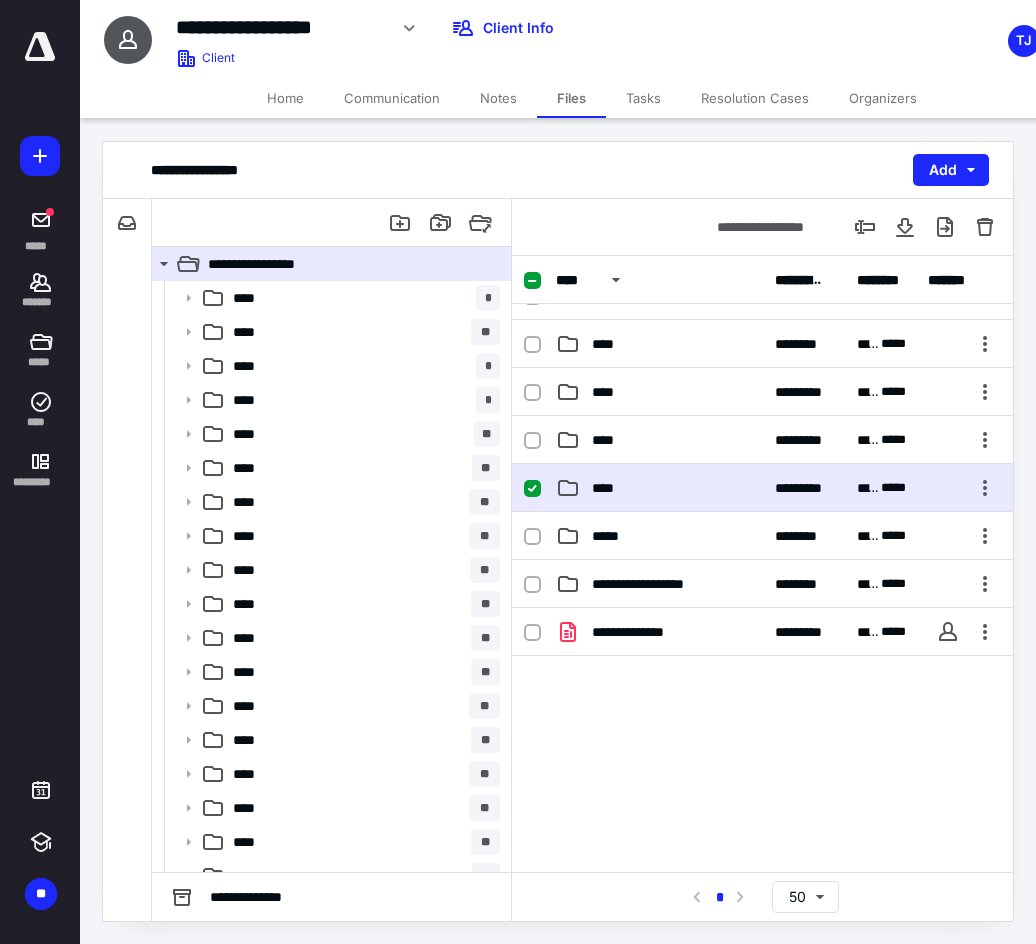 click on "****" at bounding box center (659, 488) 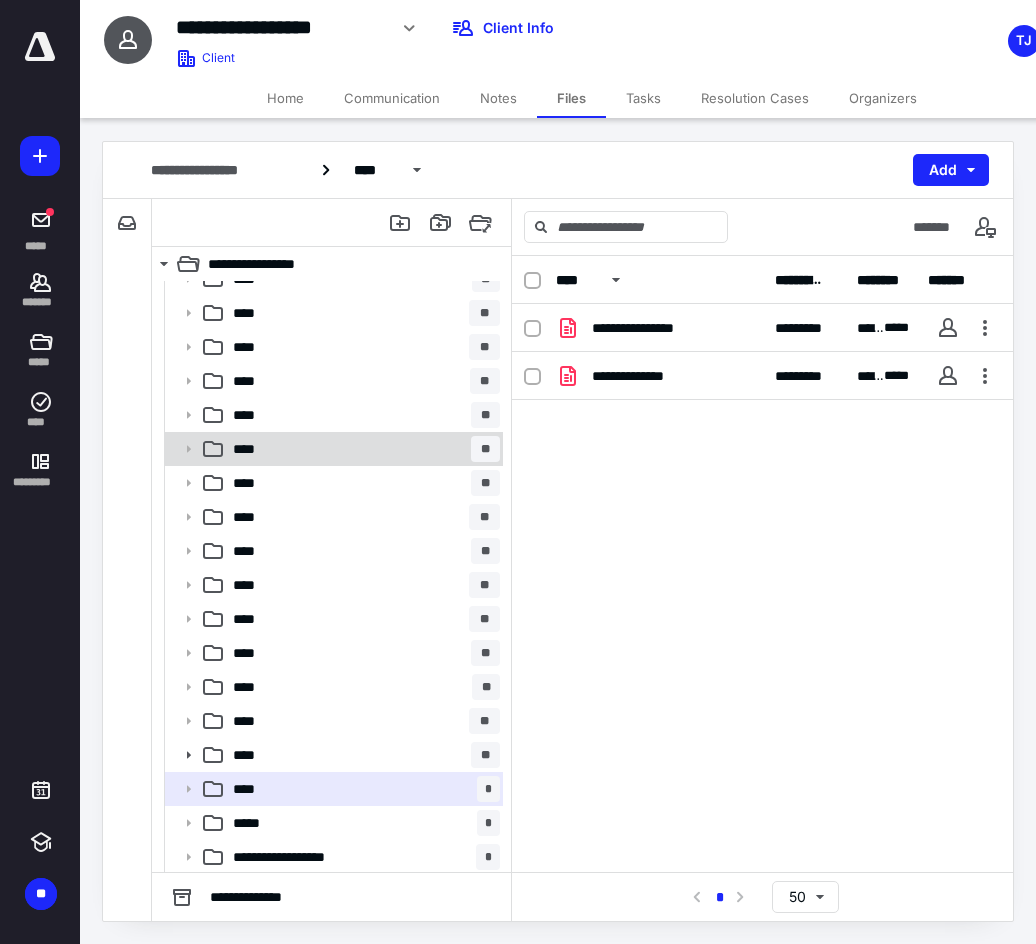 scroll, scrollTop: 191, scrollLeft: 0, axis: vertical 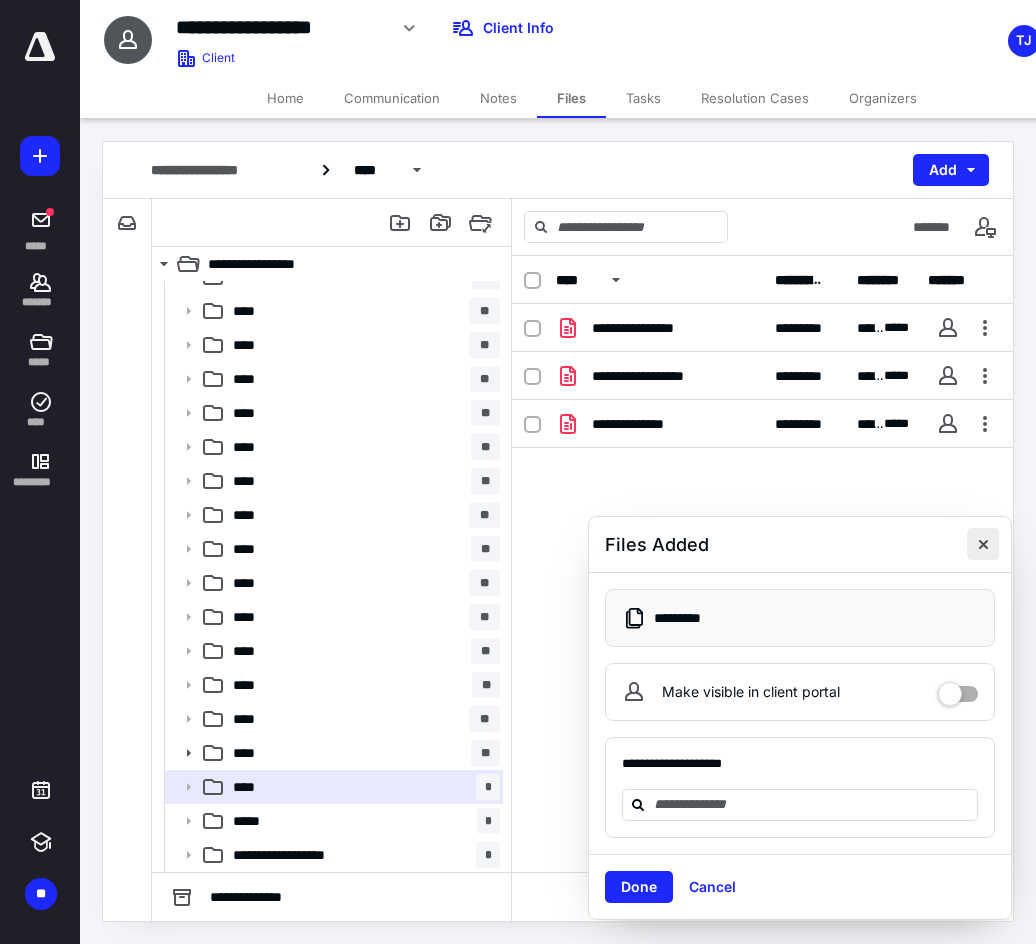 click at bounding box center [983, 544] 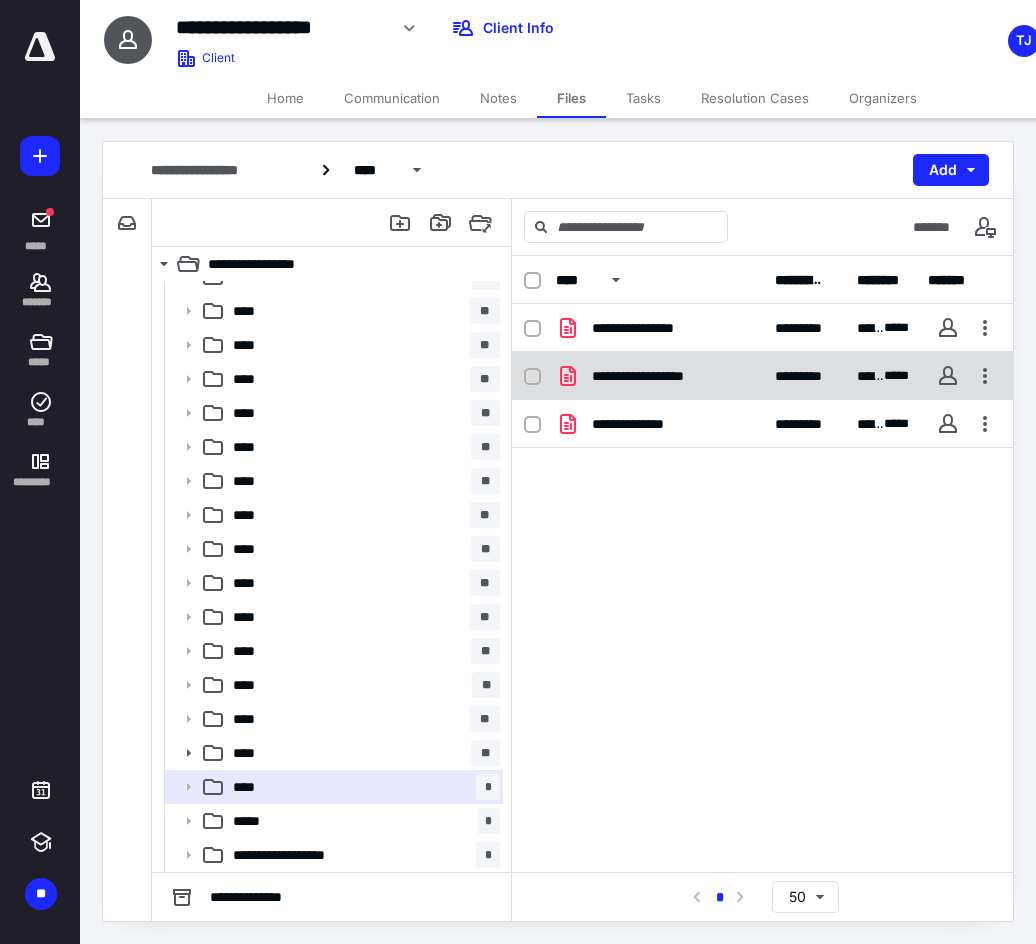 click on "**********" at bounding box center [661, 376] 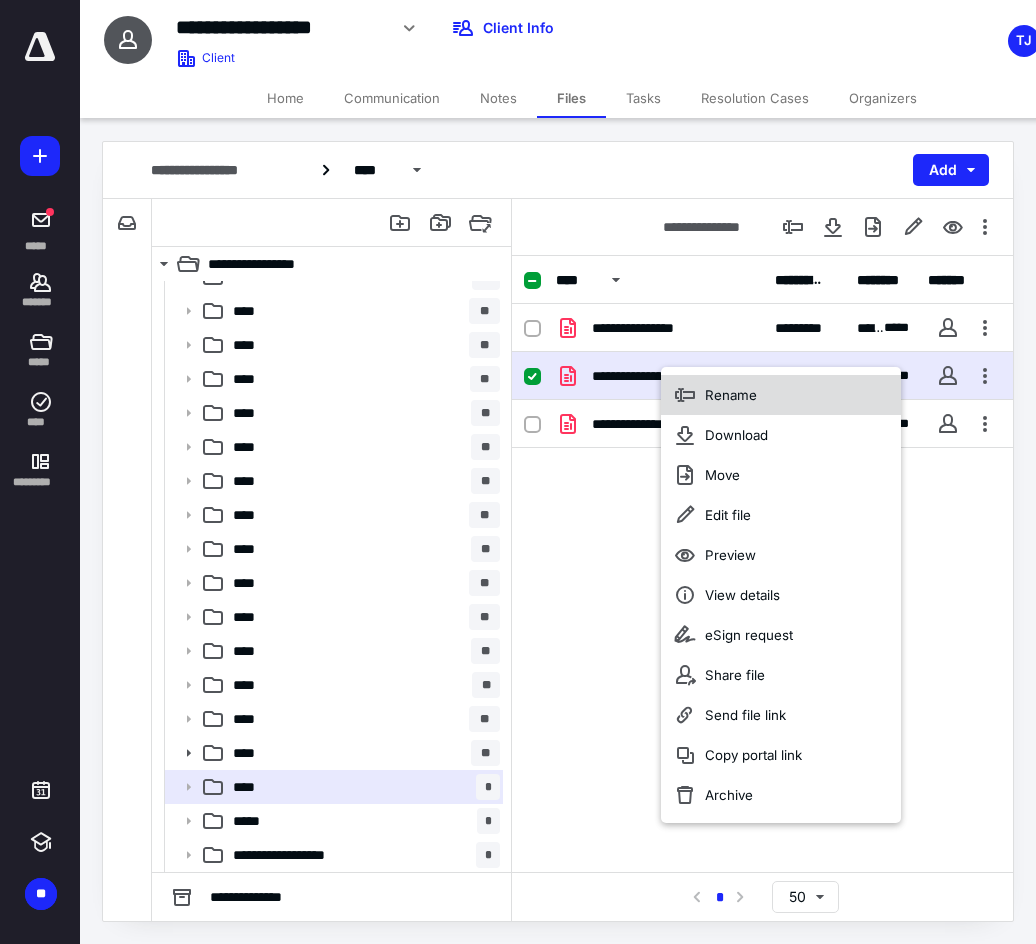 click on "Rename" at bounding box center [731, 395] 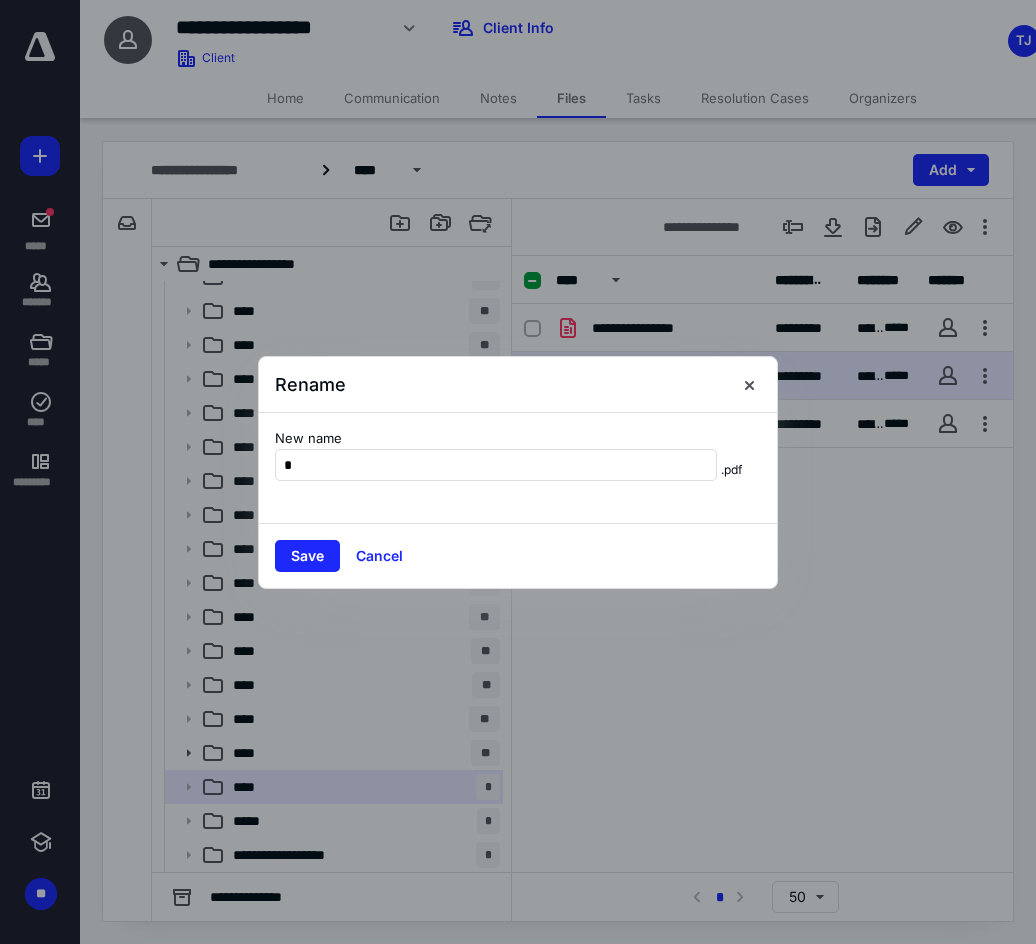 type on "**********" 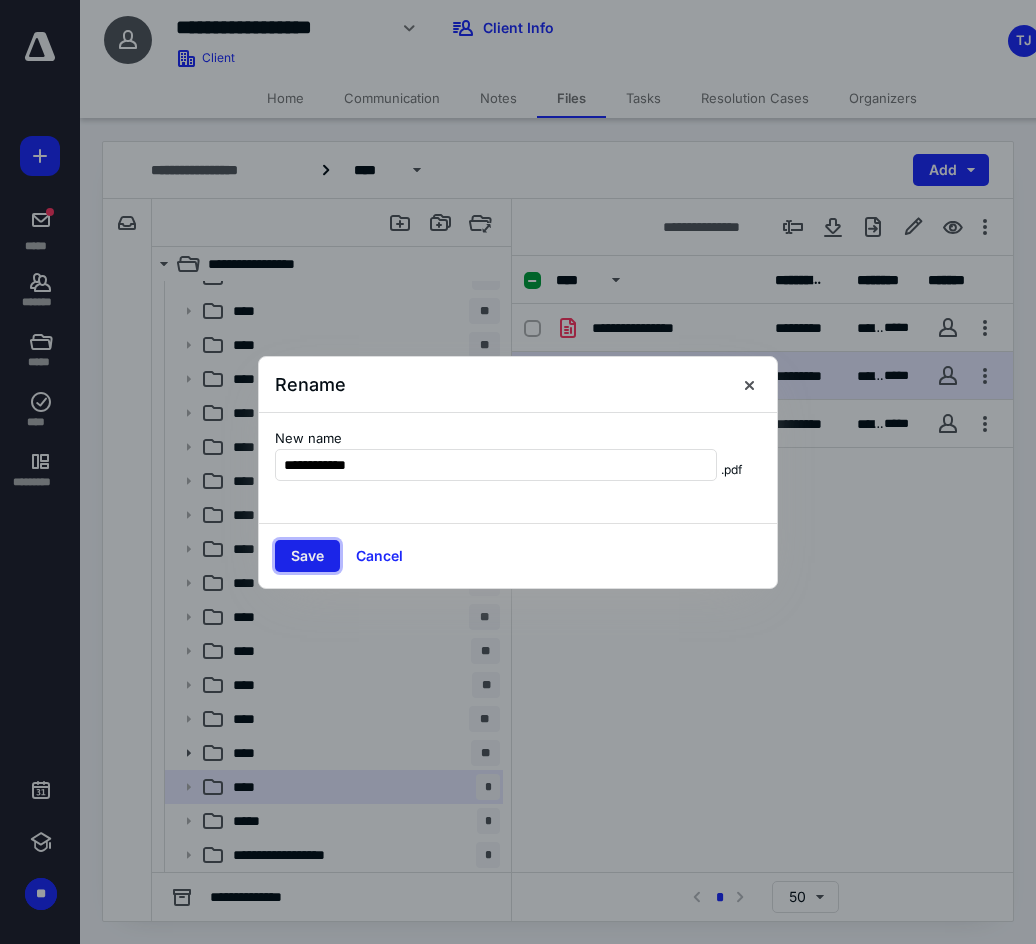 click on "Save" at bounding box center [307, 556] 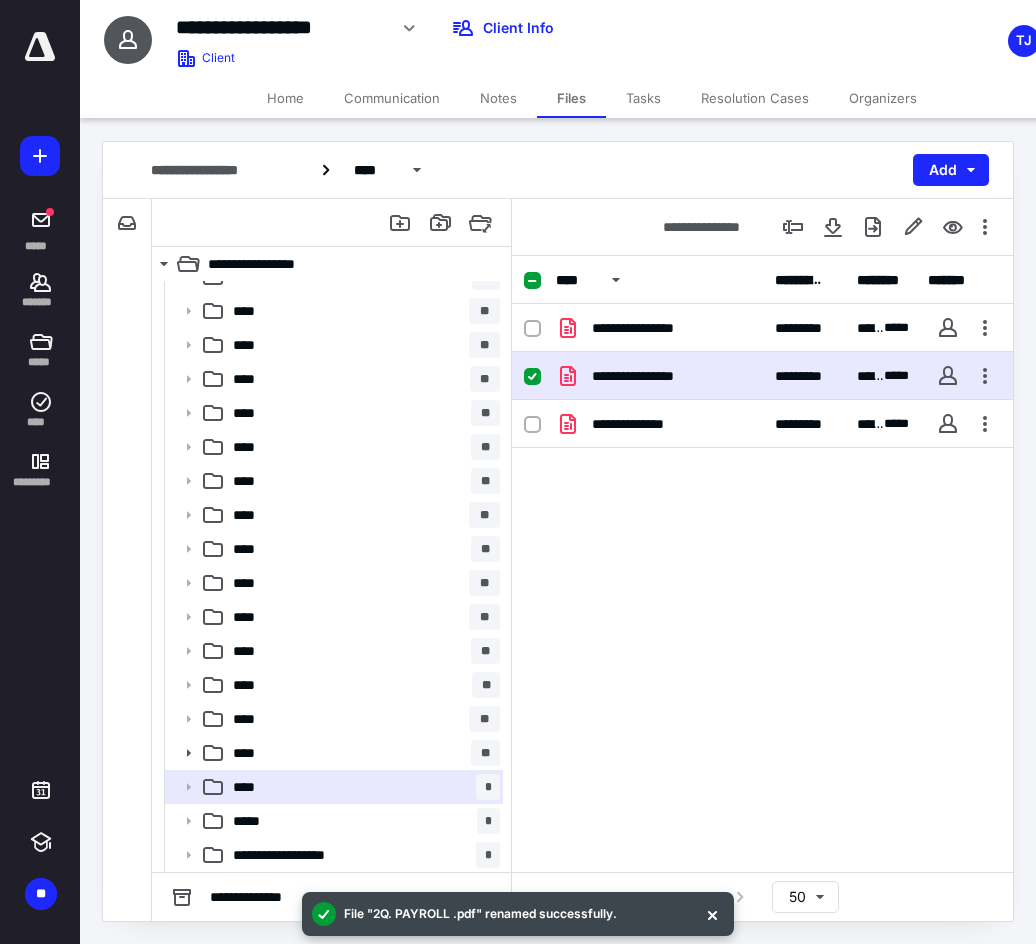 click on "**********" at bounding box center [762, 454] 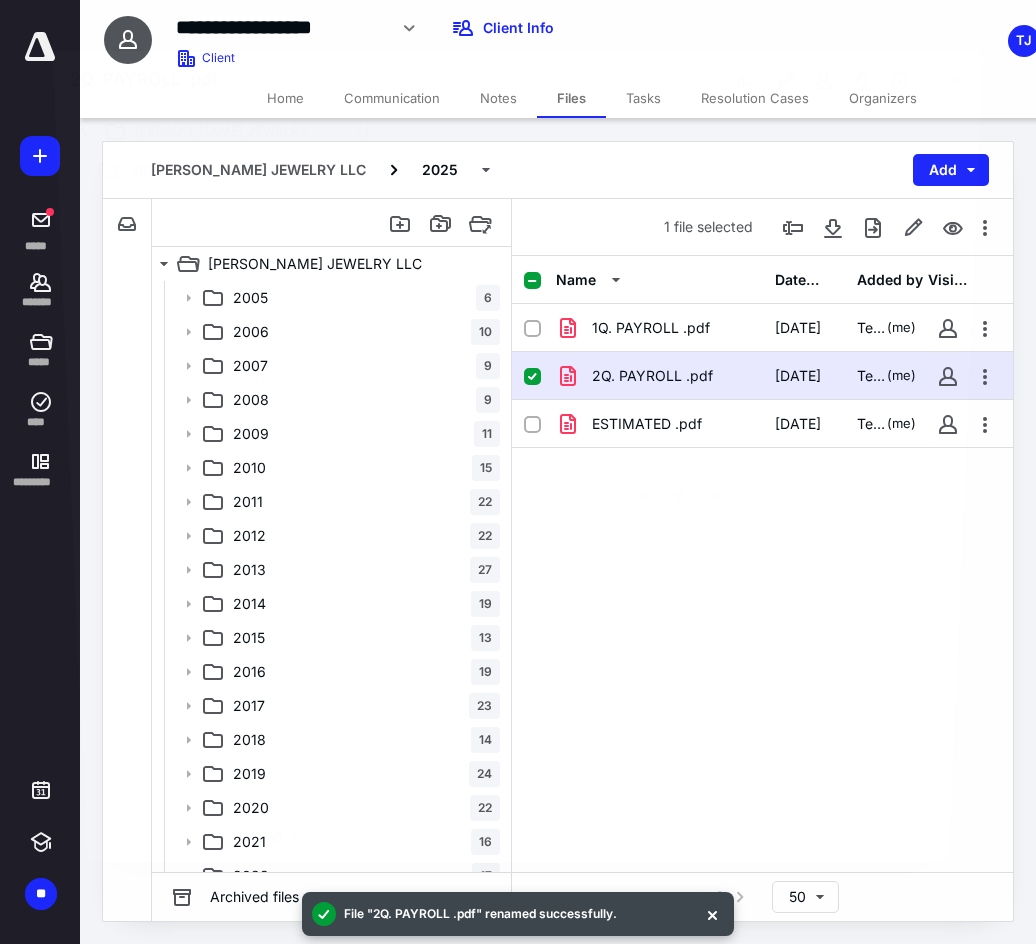 scroll, scrollTop: 191, scrollLeft: 0, axis: vertical 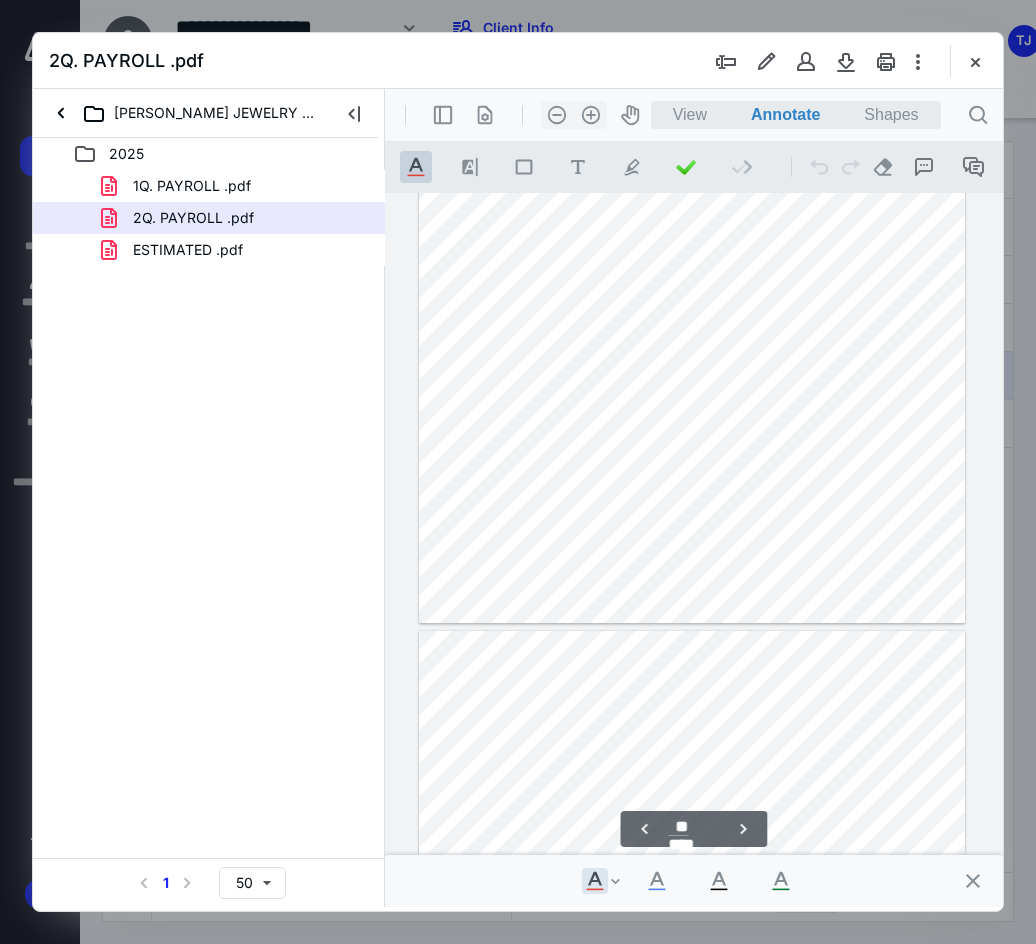 type on "**" 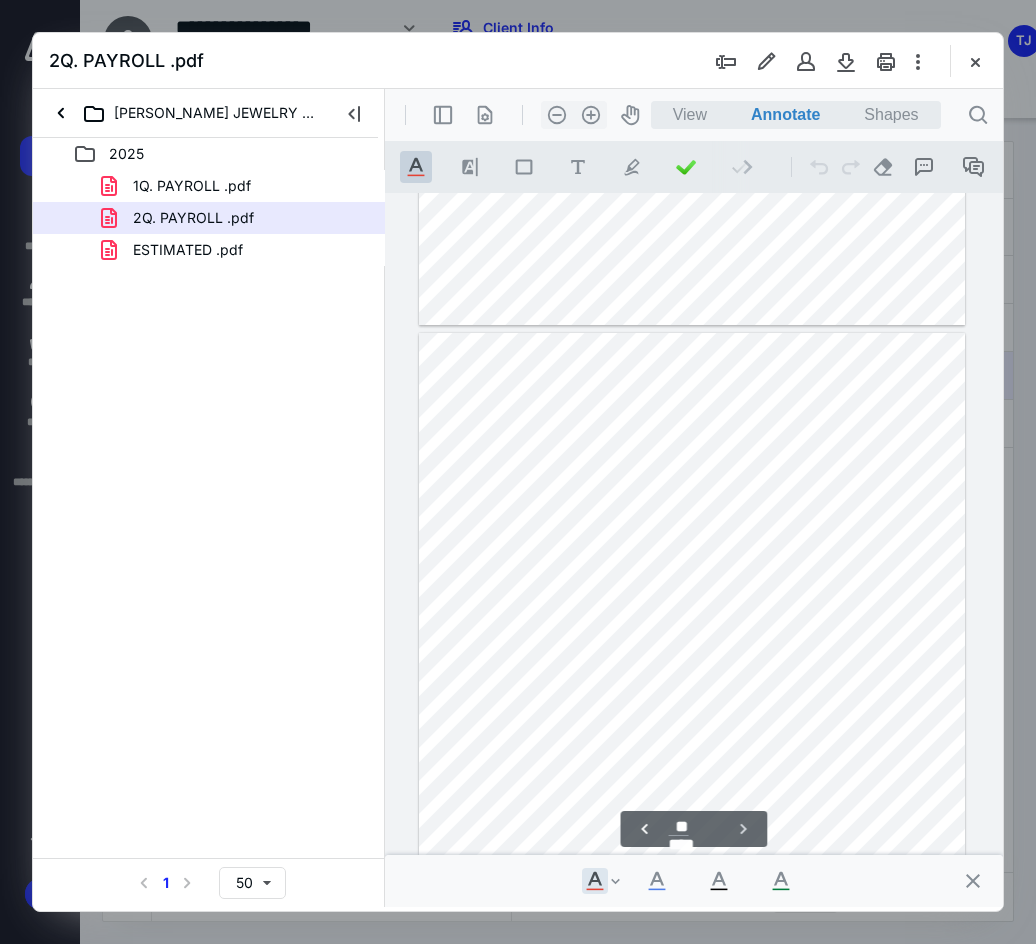 scroll, scrollTop: 7854, scrollLeft: 0, axis: vertical 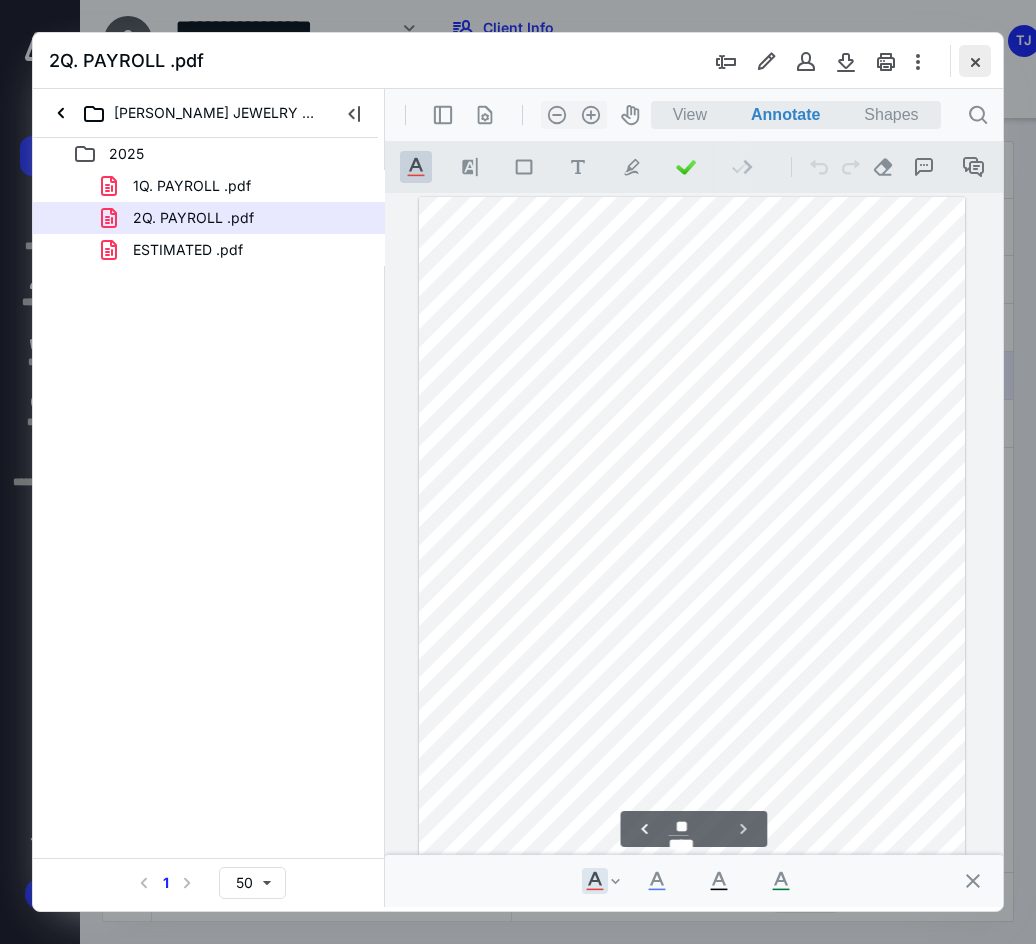 click at bounding box center (975, 61) 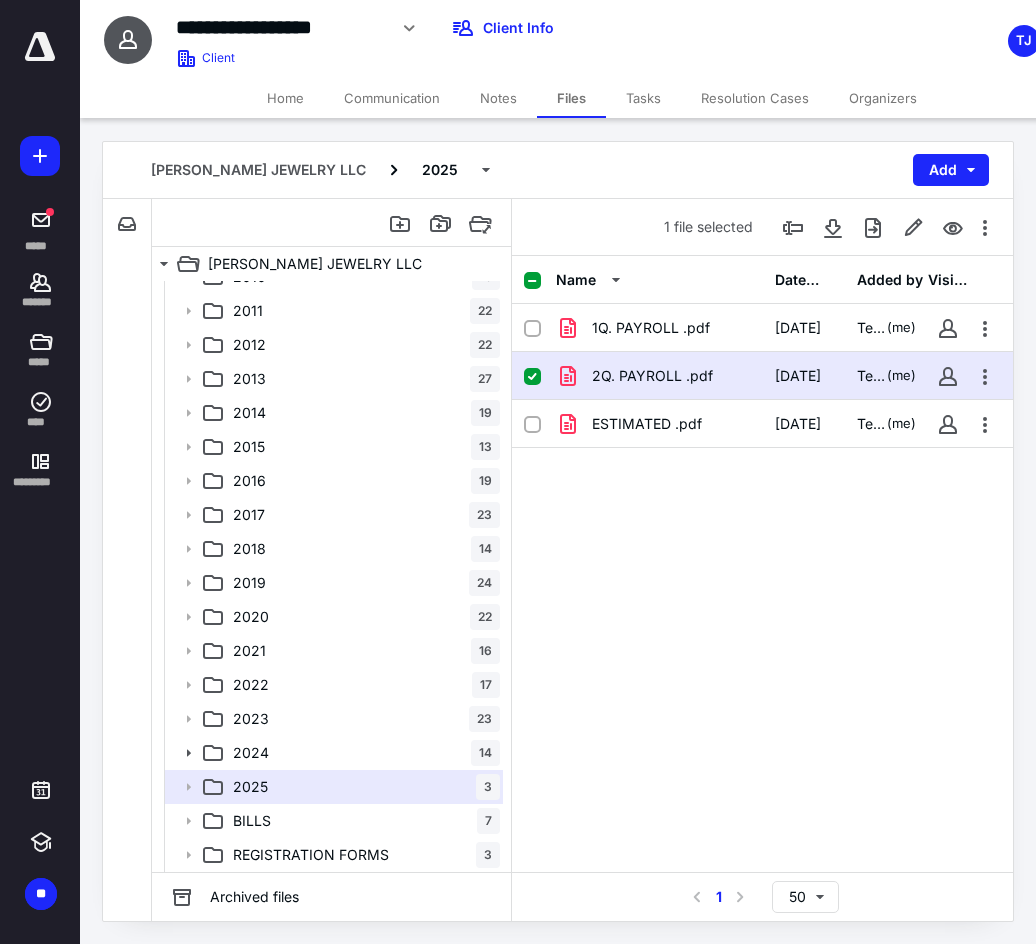 click on "1Q. PAYROLL .pdf [DATE] Team JLP  (me) 2Q. PAYROLL .pdf [DATE] Team JLP  (me) ESTIMATED .pdf [DATE] Team JLP  (me)" at bounding box center (762, 454) 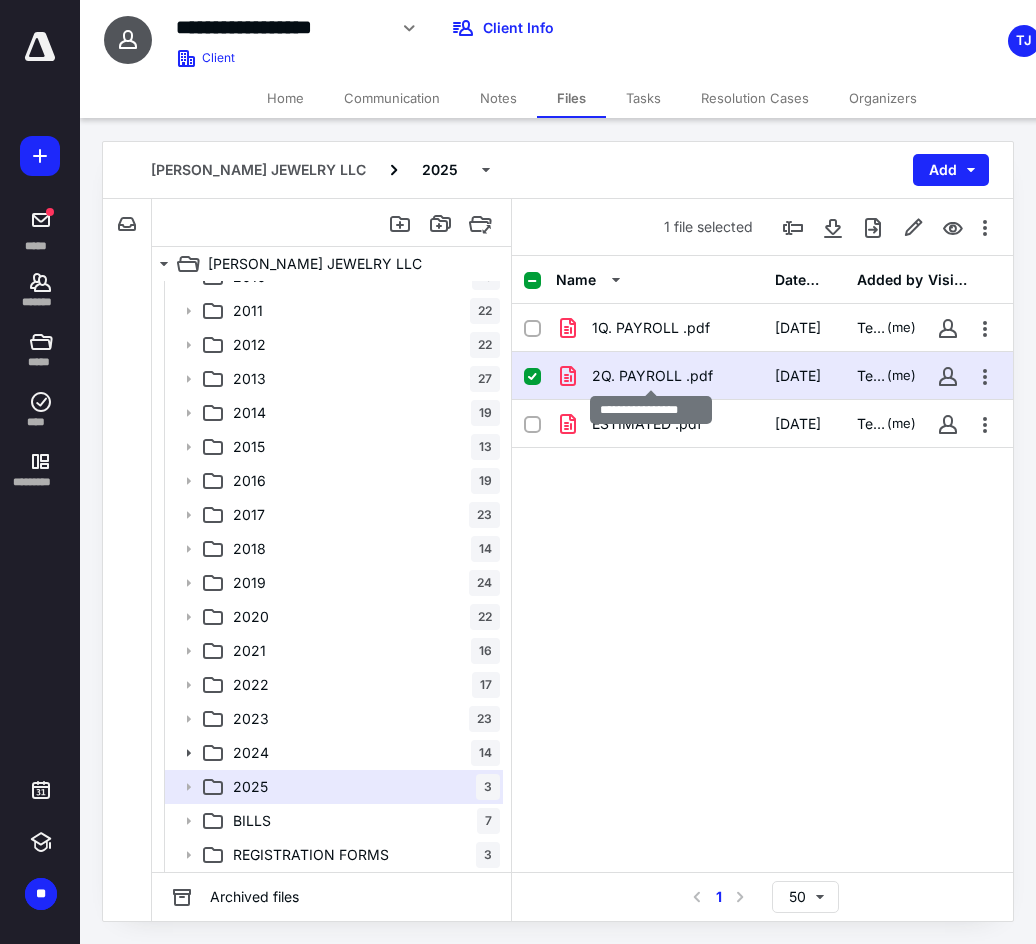 click on "2Q. PAYROLL .pdf" at bounding box center (652, 376) 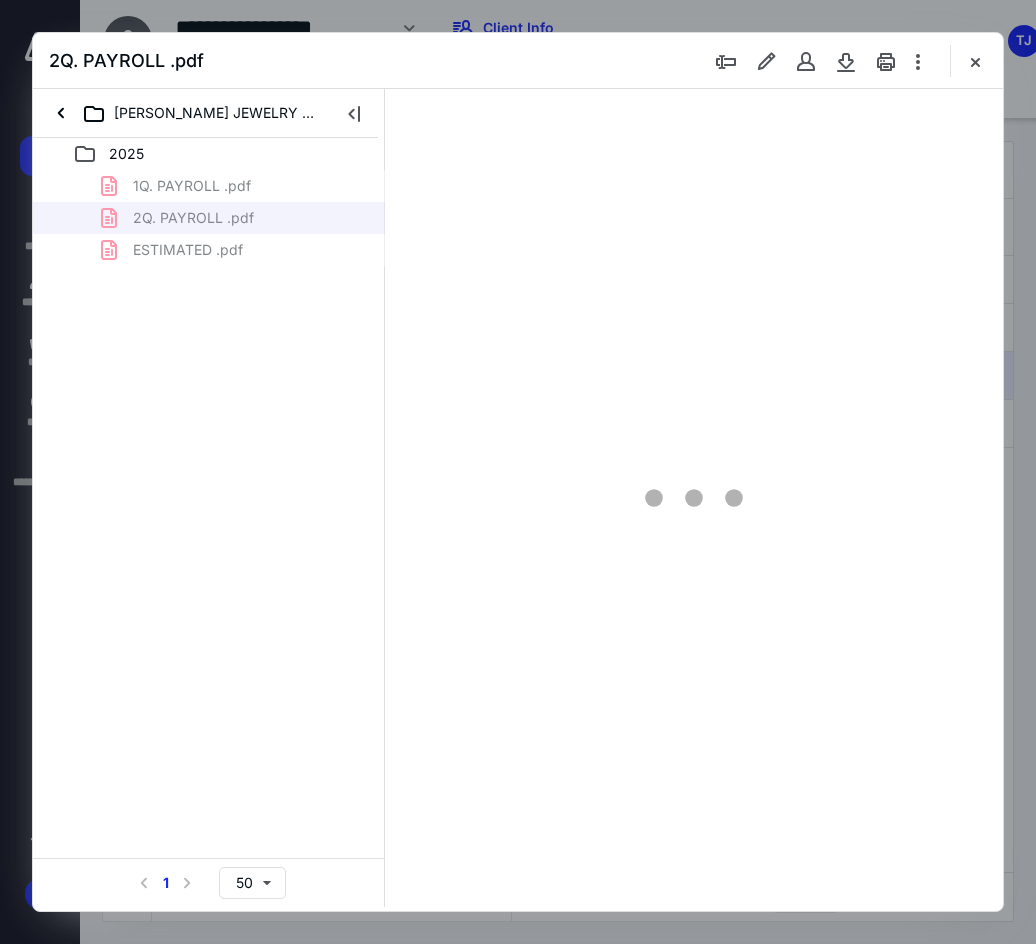 scroll, scrollTop: 0, scrollLeft: 0, axis: both 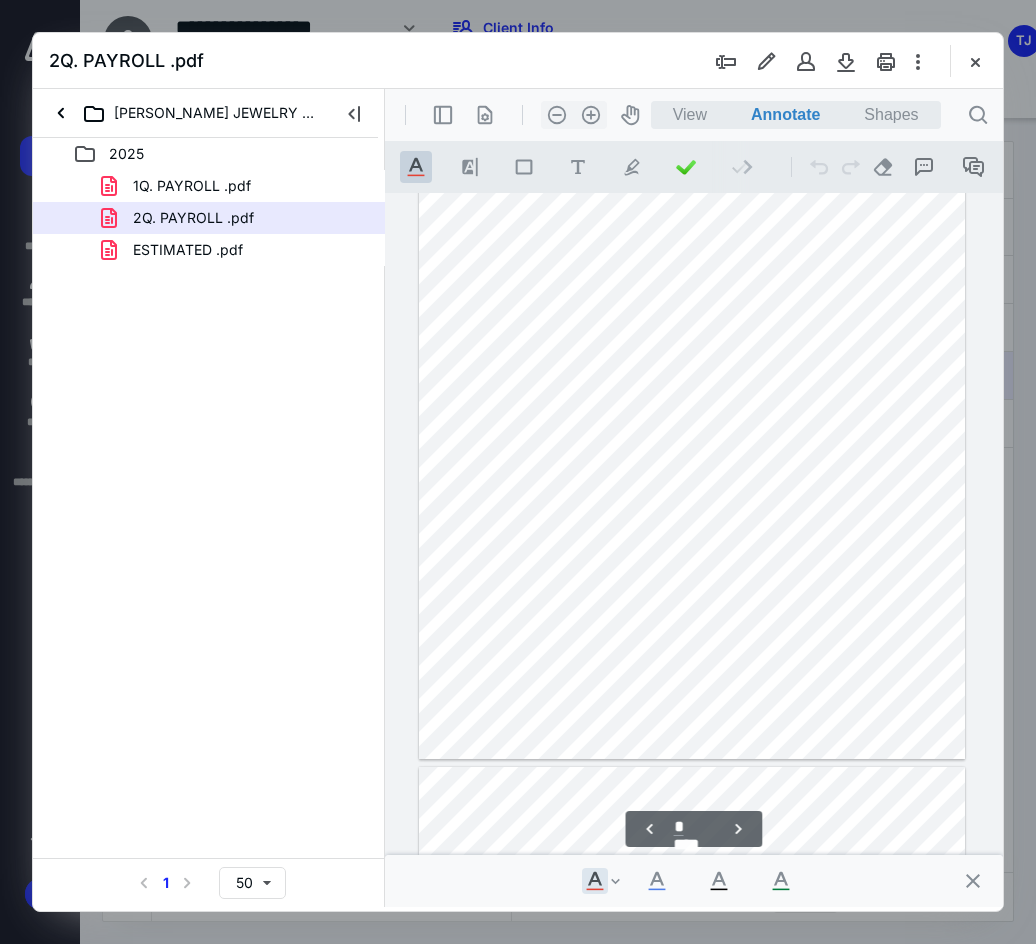 type on "*" 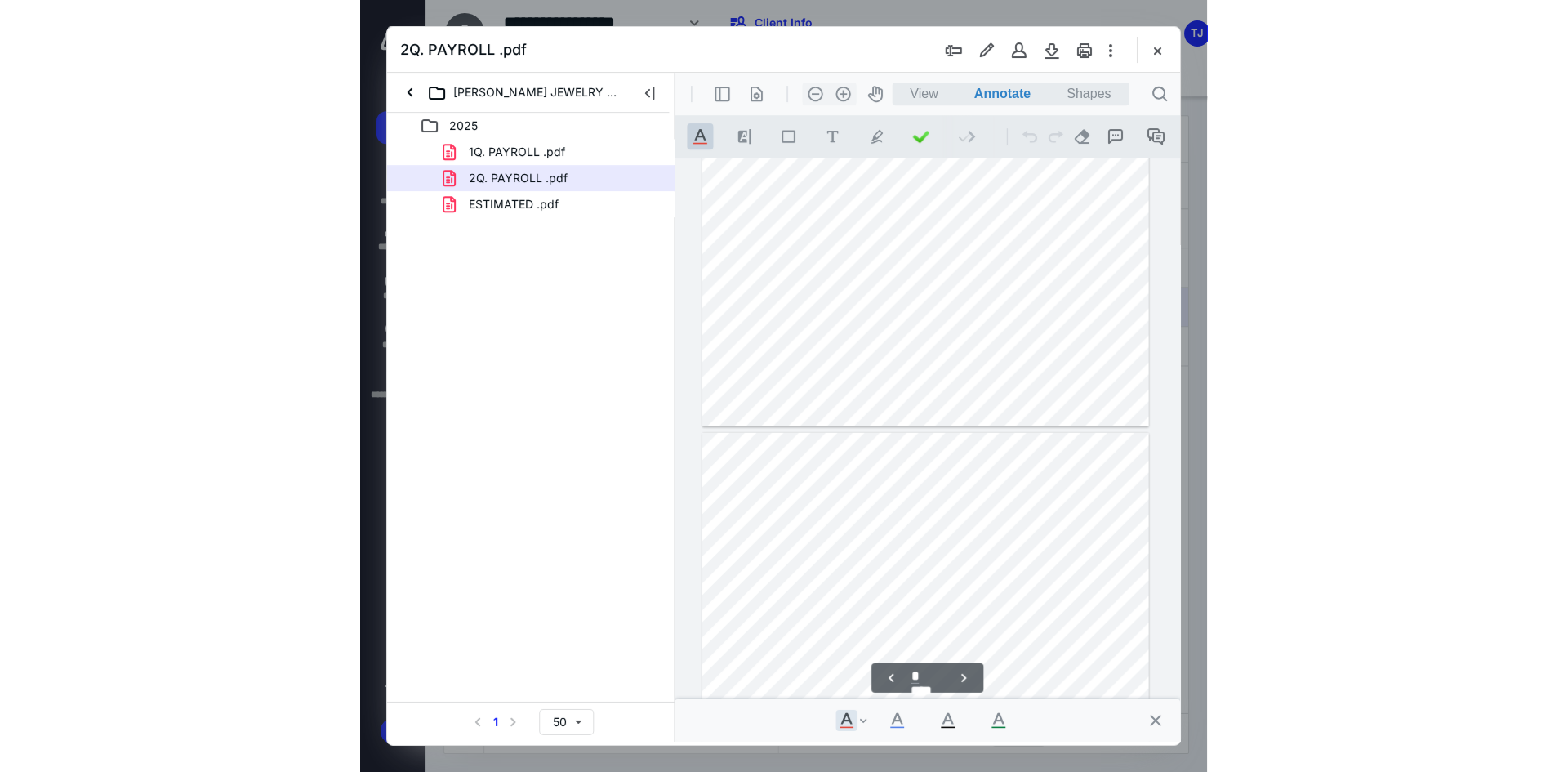 scroll, scrollTop: 2859, scrollLeft: 0, axis: vertical 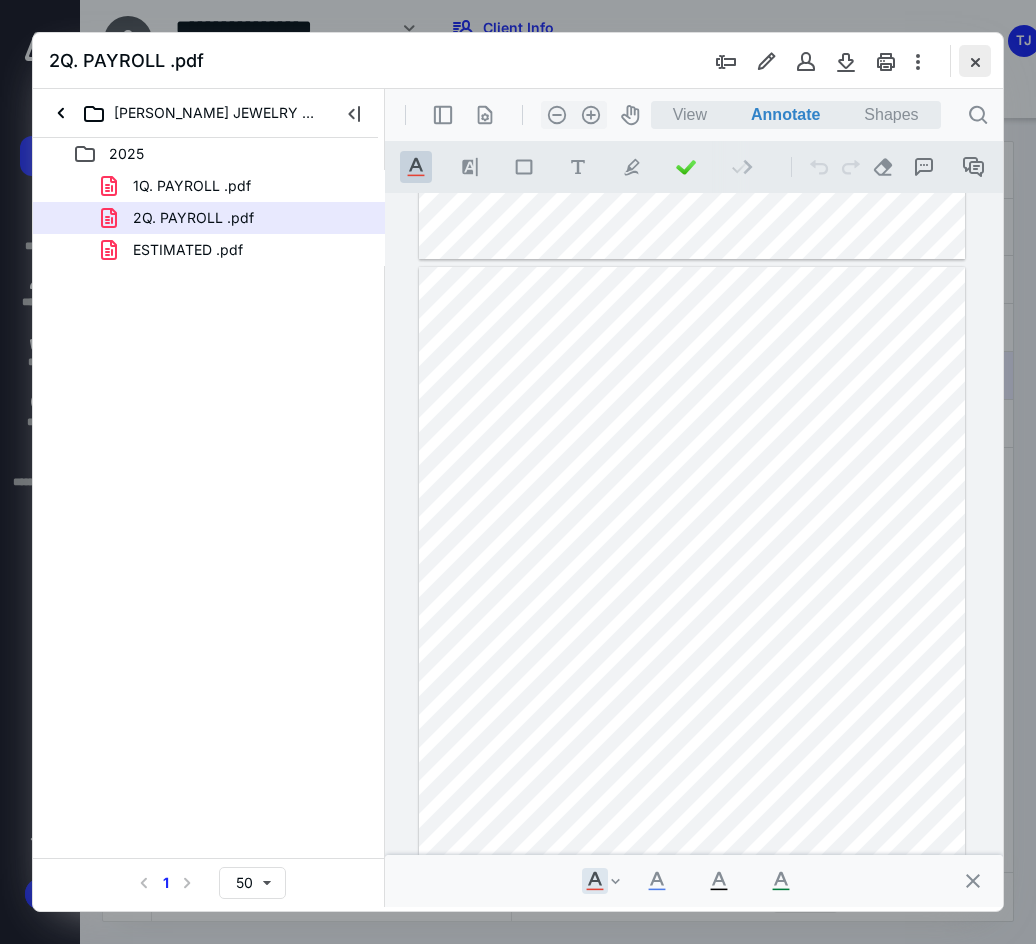 click at bounding box center (975, 61) 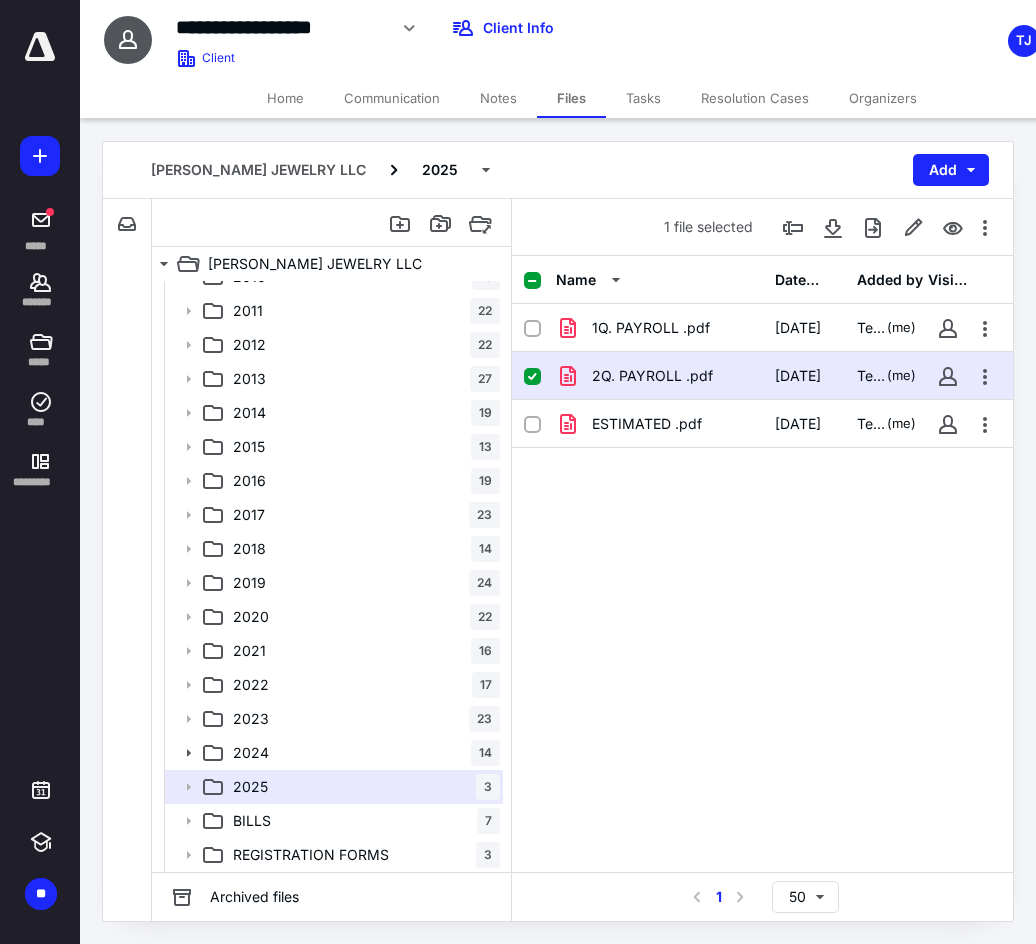 click on "1Q. PAYROLL .pdf [DATE] Team JLP  (me) 2Q. PAYROLL .pdf [DATE] Team JLP  (me) ESTIMATED .pdf [DATE] Team JLP  (me)" at bounding box center [762, 454] 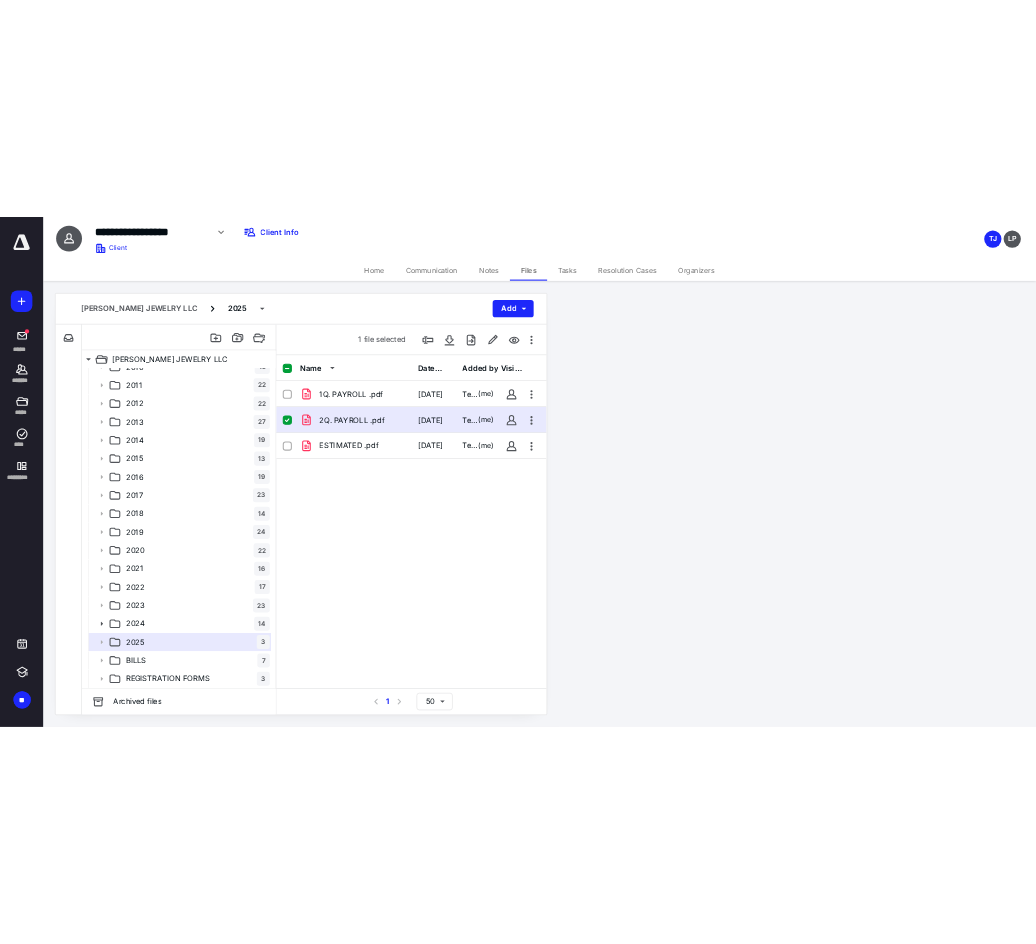 scroll, scrollTop: 190, scrollLeft: 0, axis: vertical 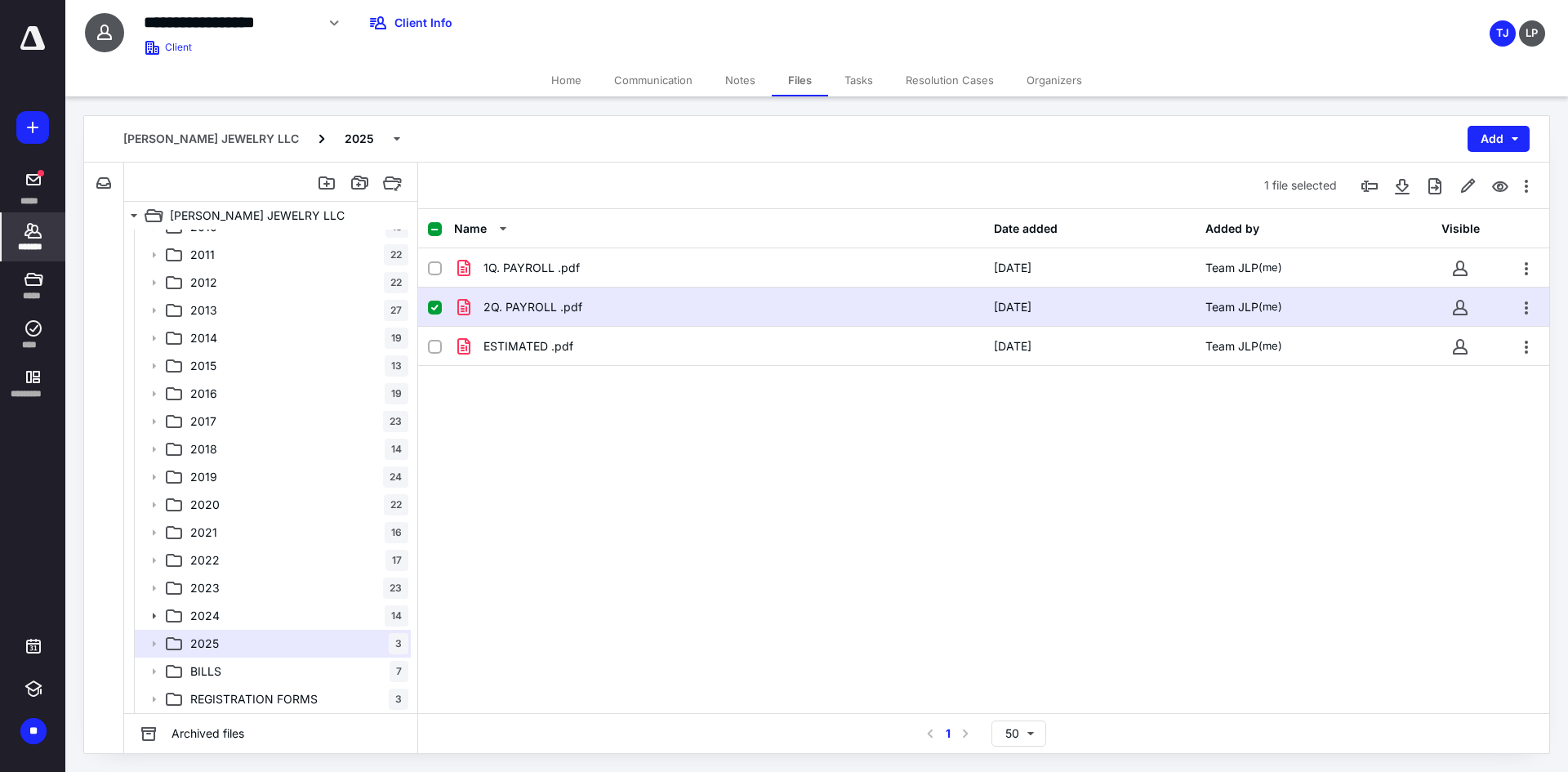click 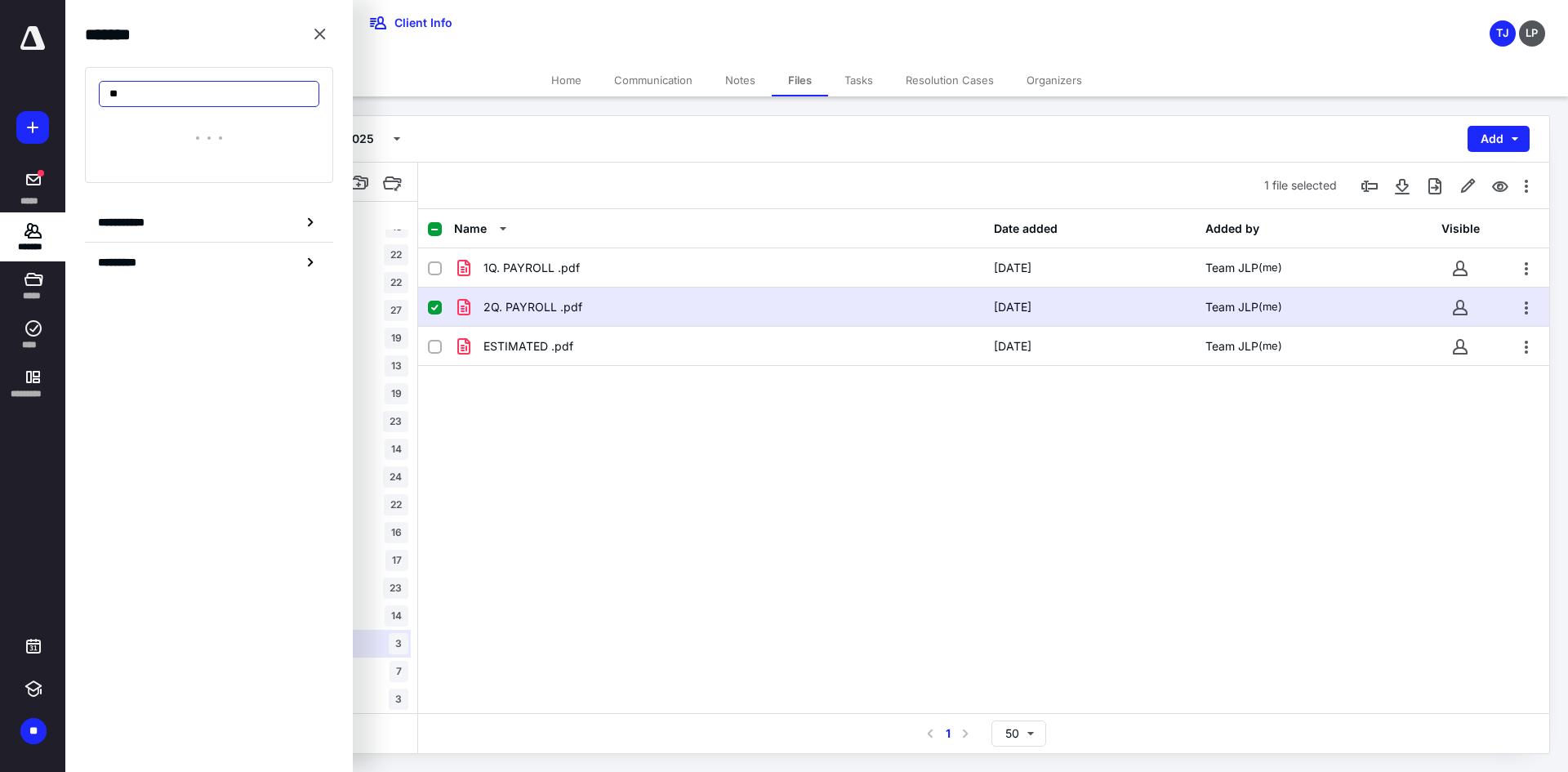 type on "*" 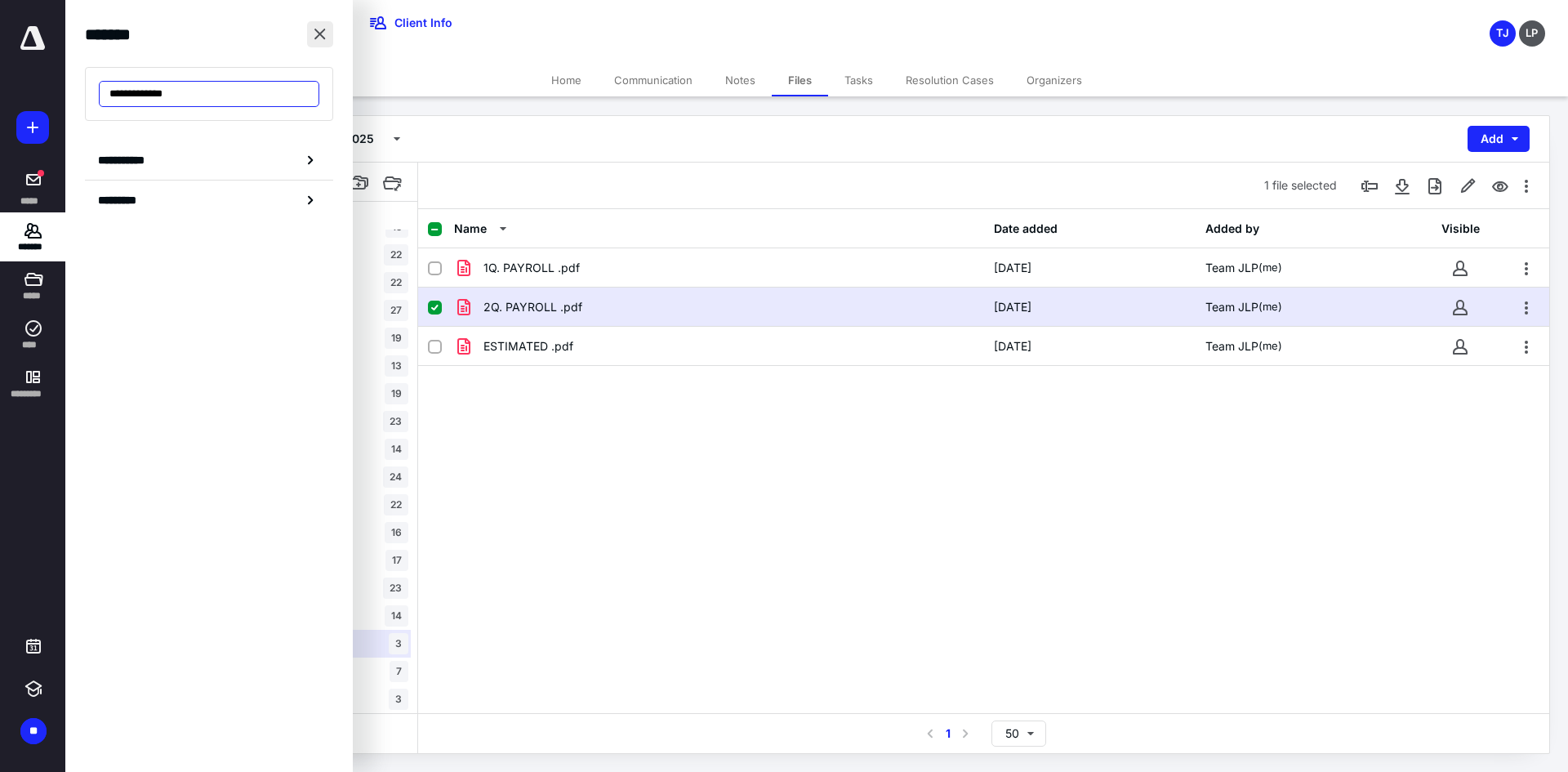 type on "**********" 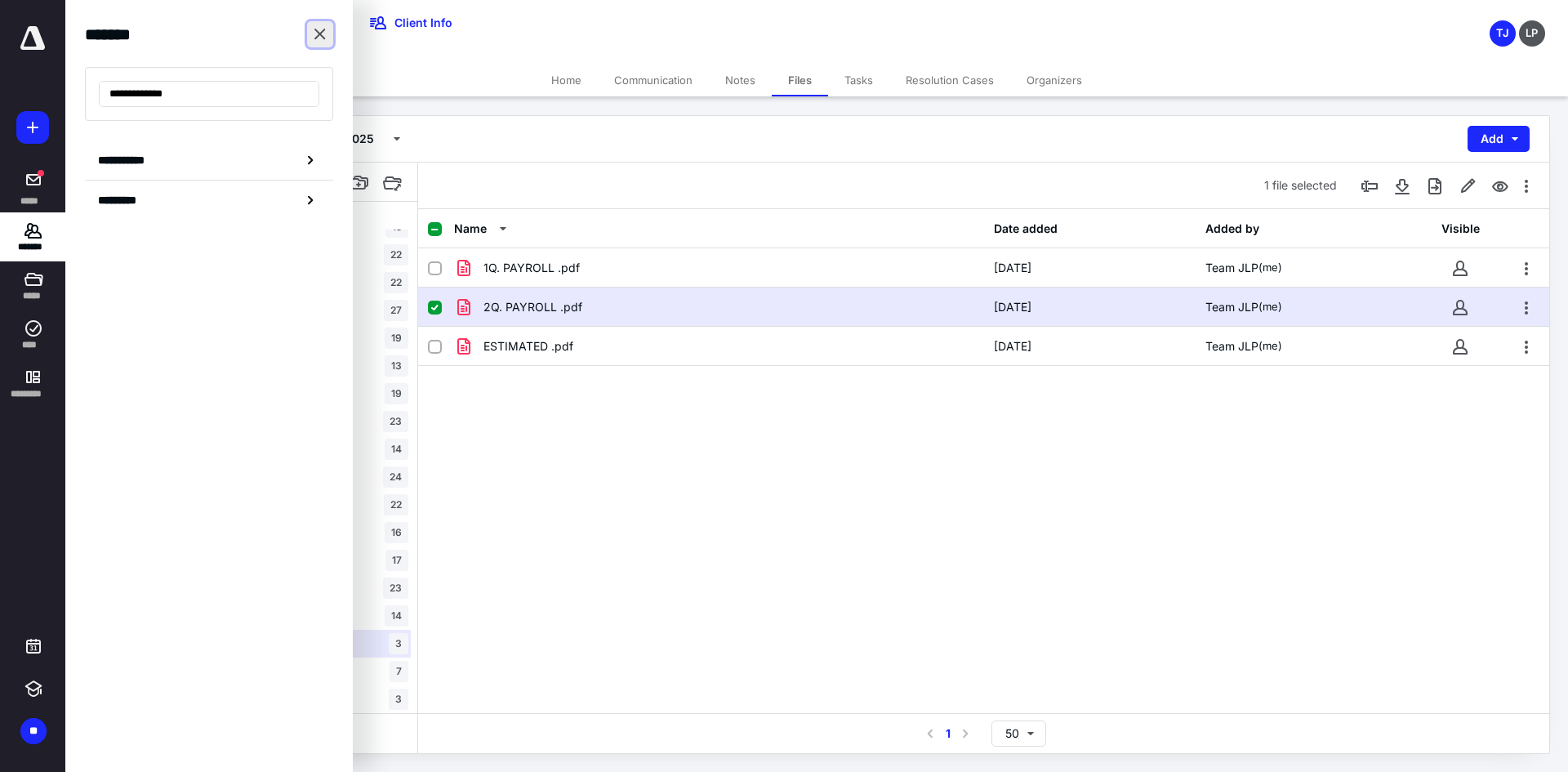click at bounding box center [320, 34] 